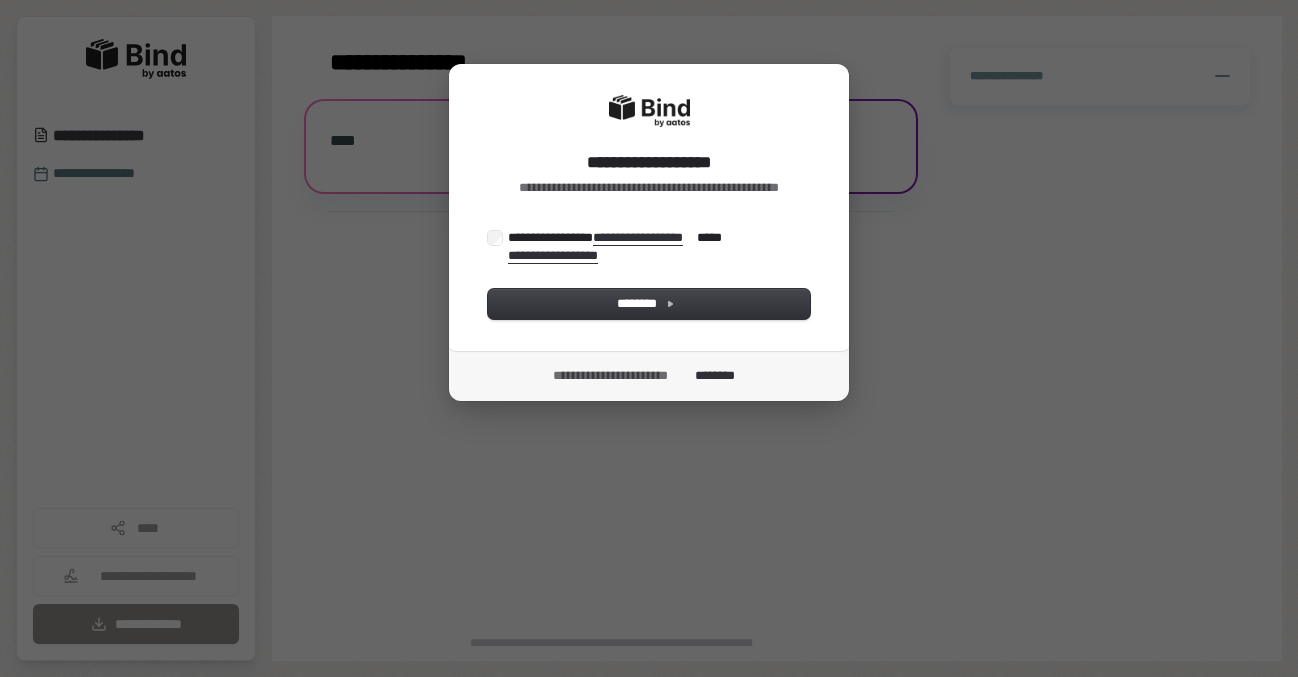 scroll, scrollTop: 0, scrollLeft: 0, axis: both 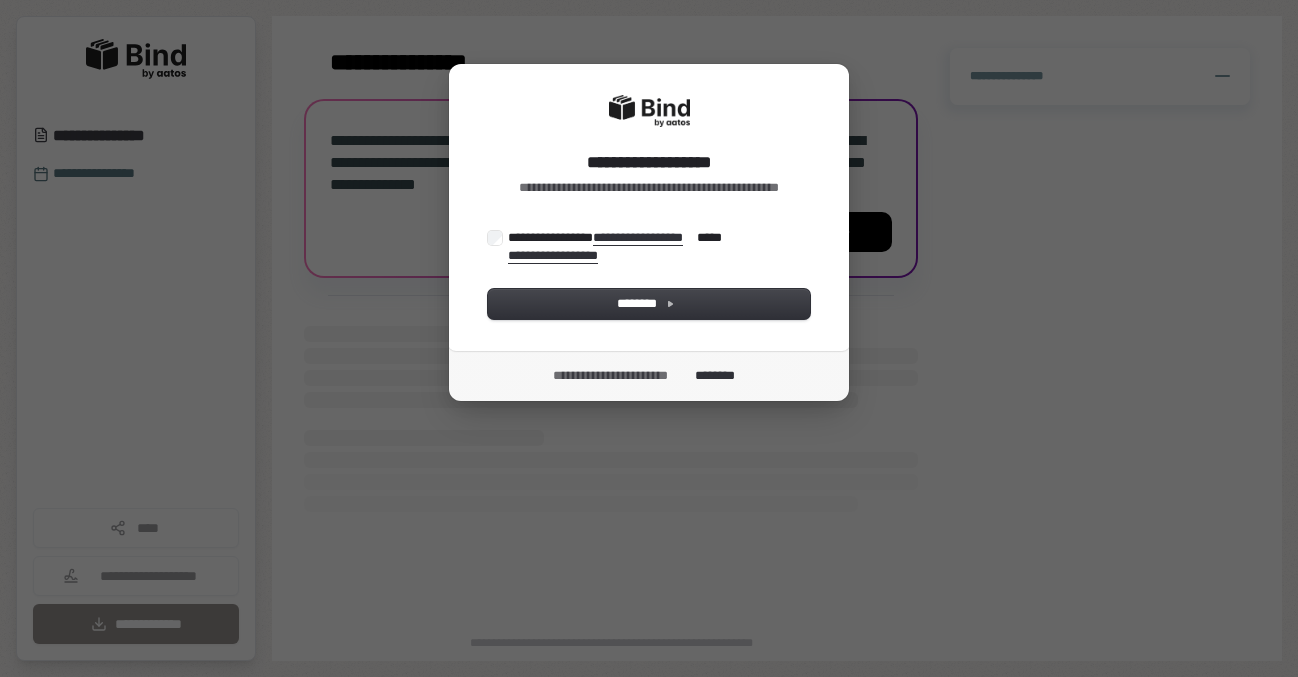 click on "**********" at bounding box center [615, 246] 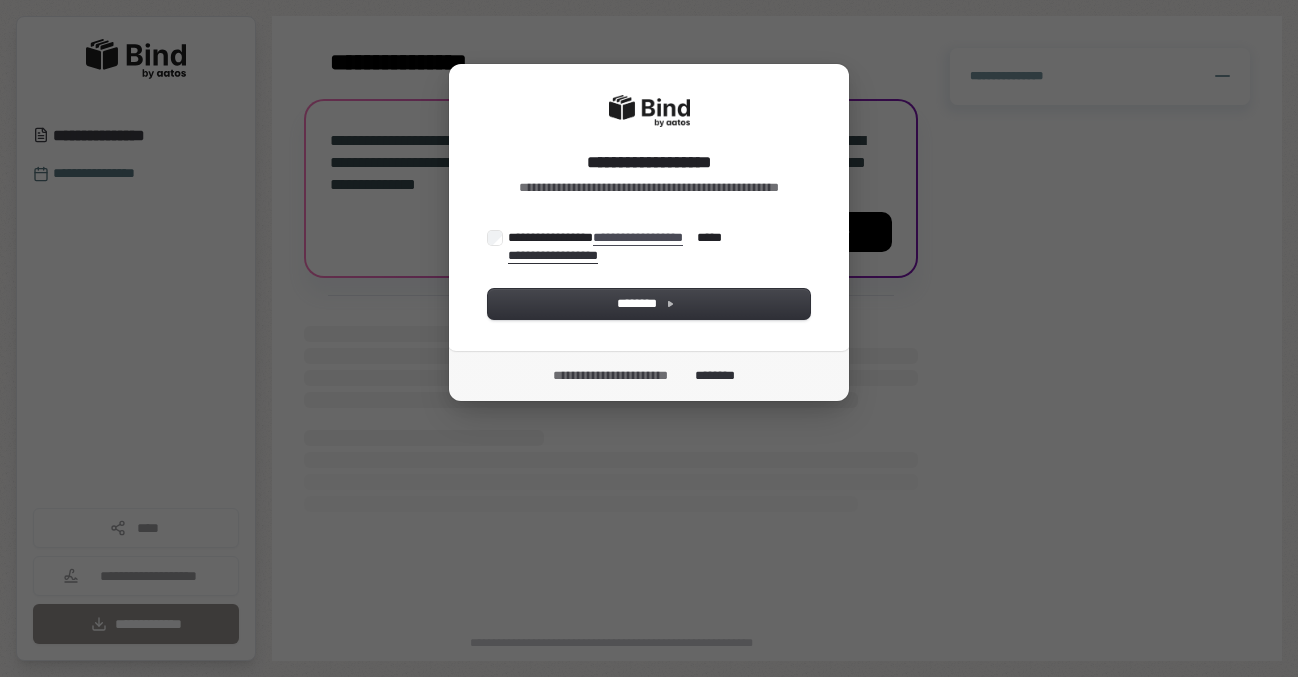click on "**********" at bounding box center (645, 238) 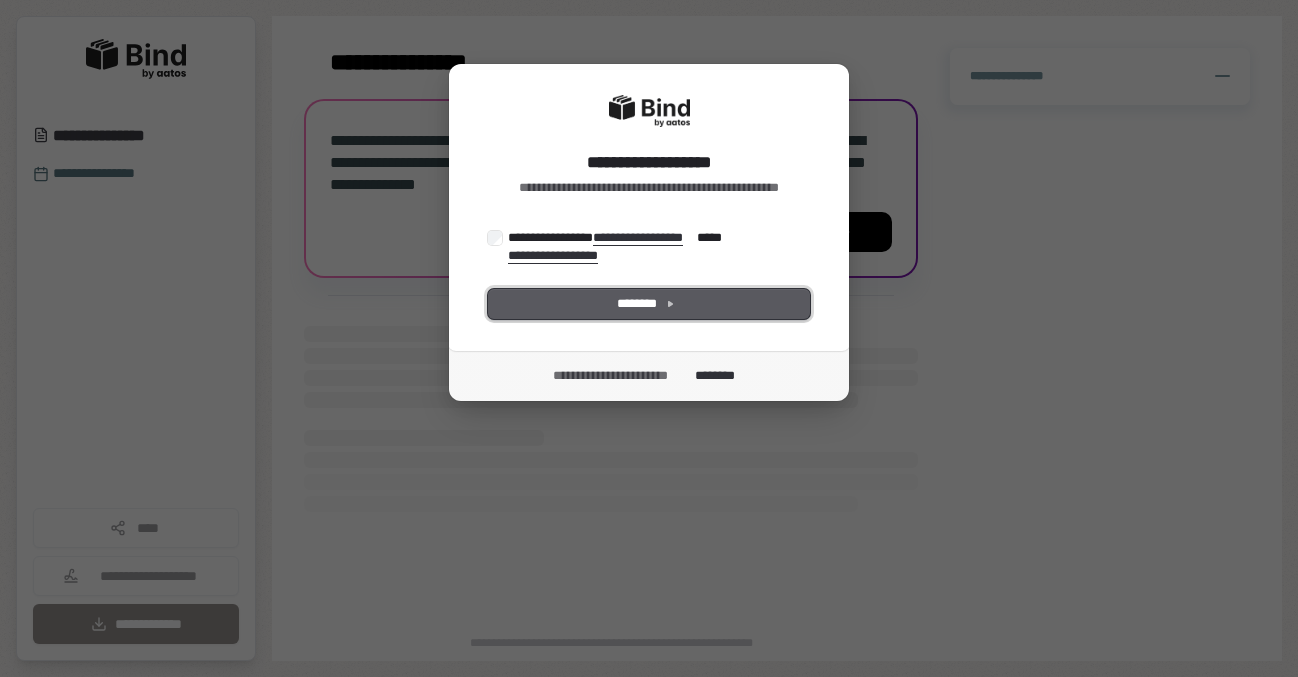 click on "********" at bounding box center [649, 304] 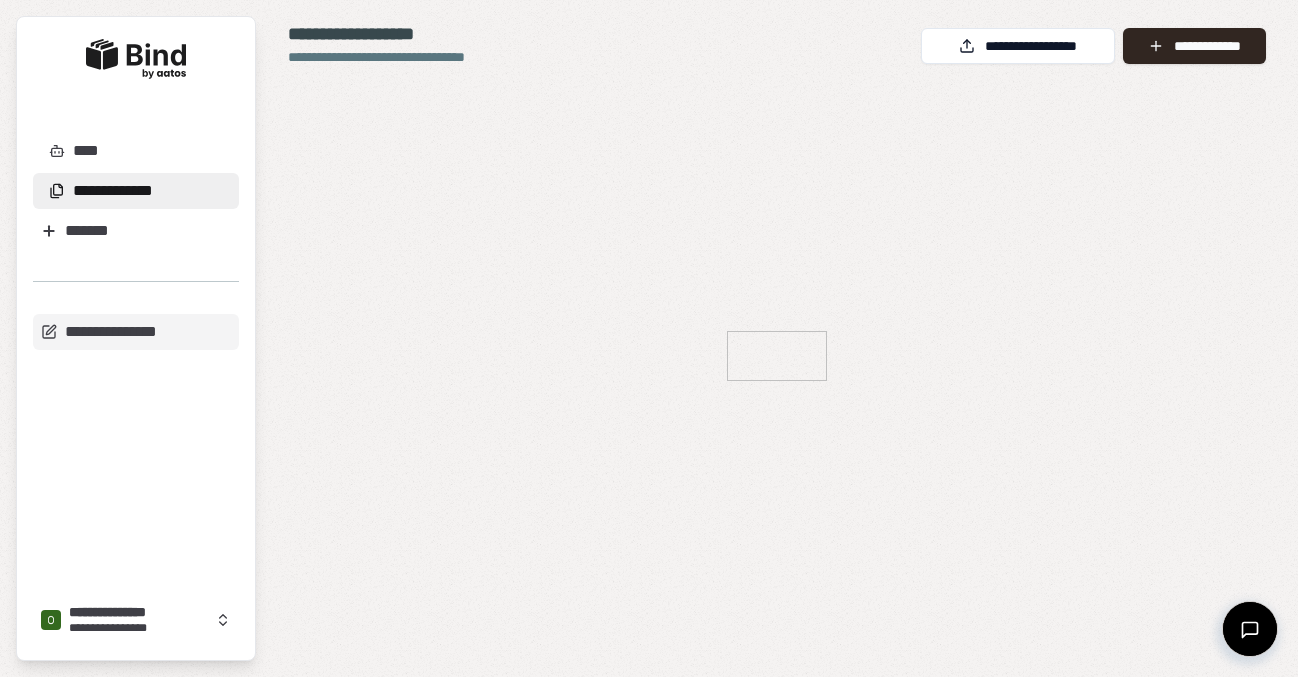 scroll, scrollTop: 0, scrollLeft: 0, axis: both 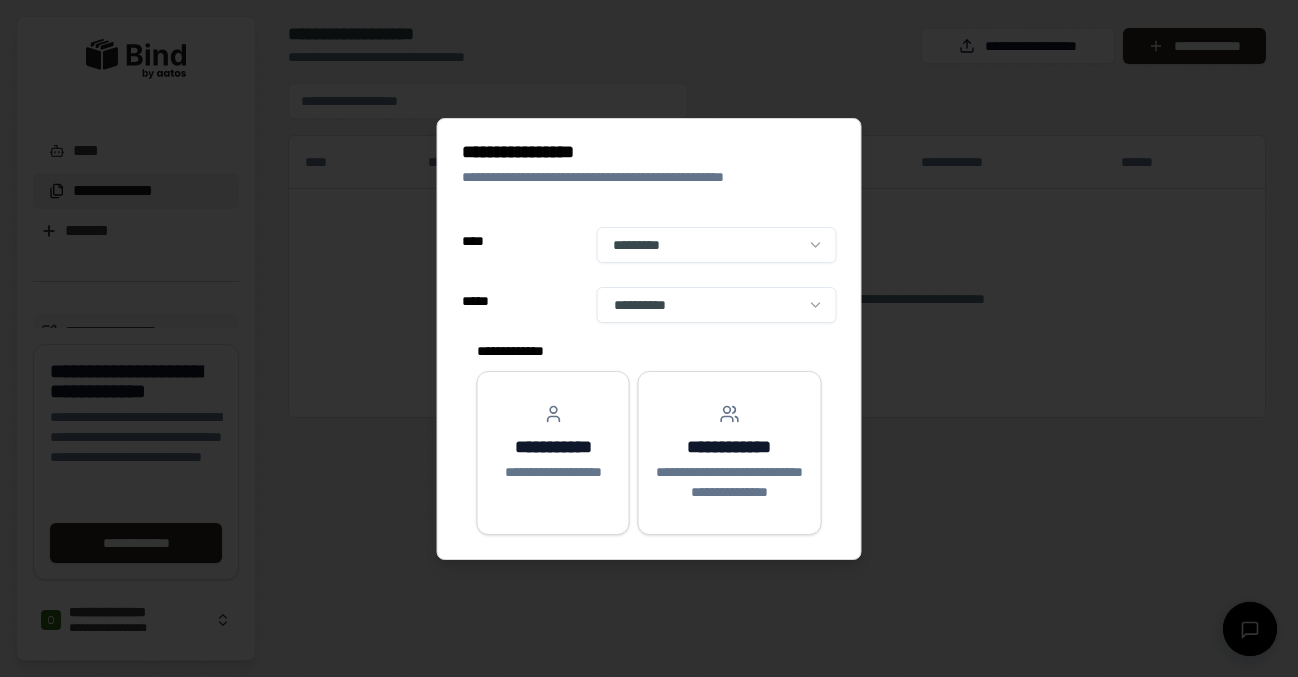 select on "**" 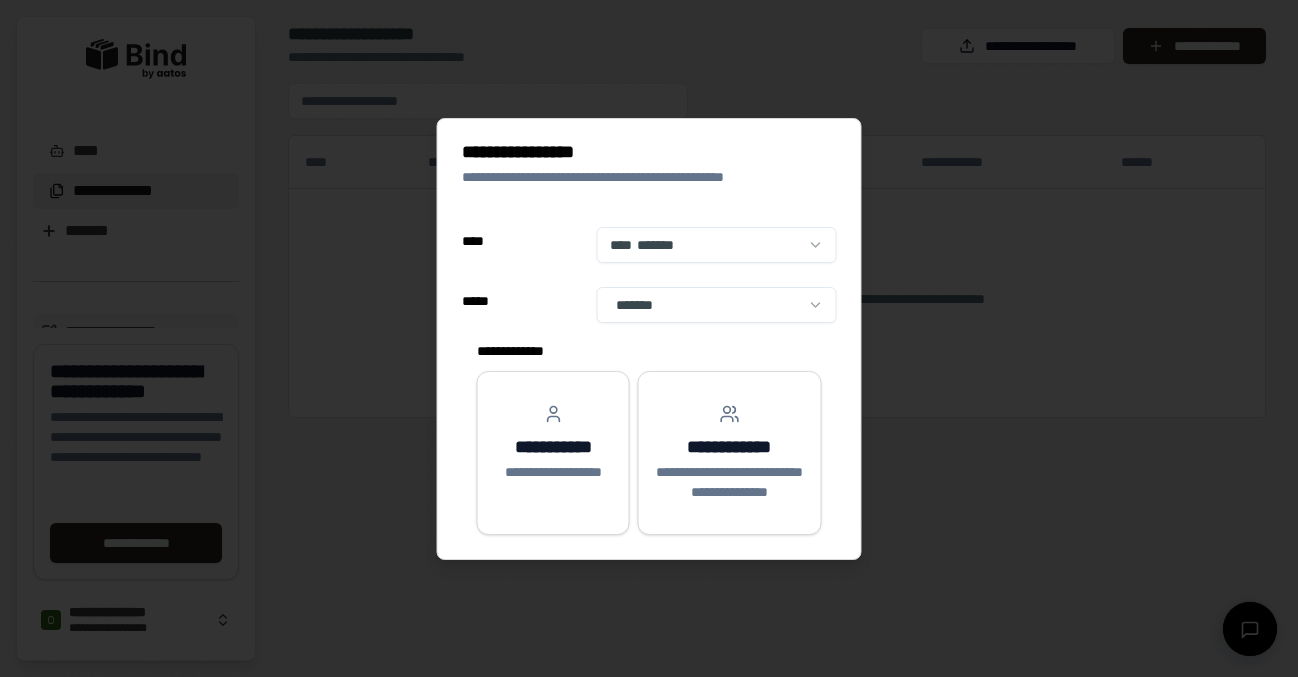 click on "**********" at bounding box center [649, 338] 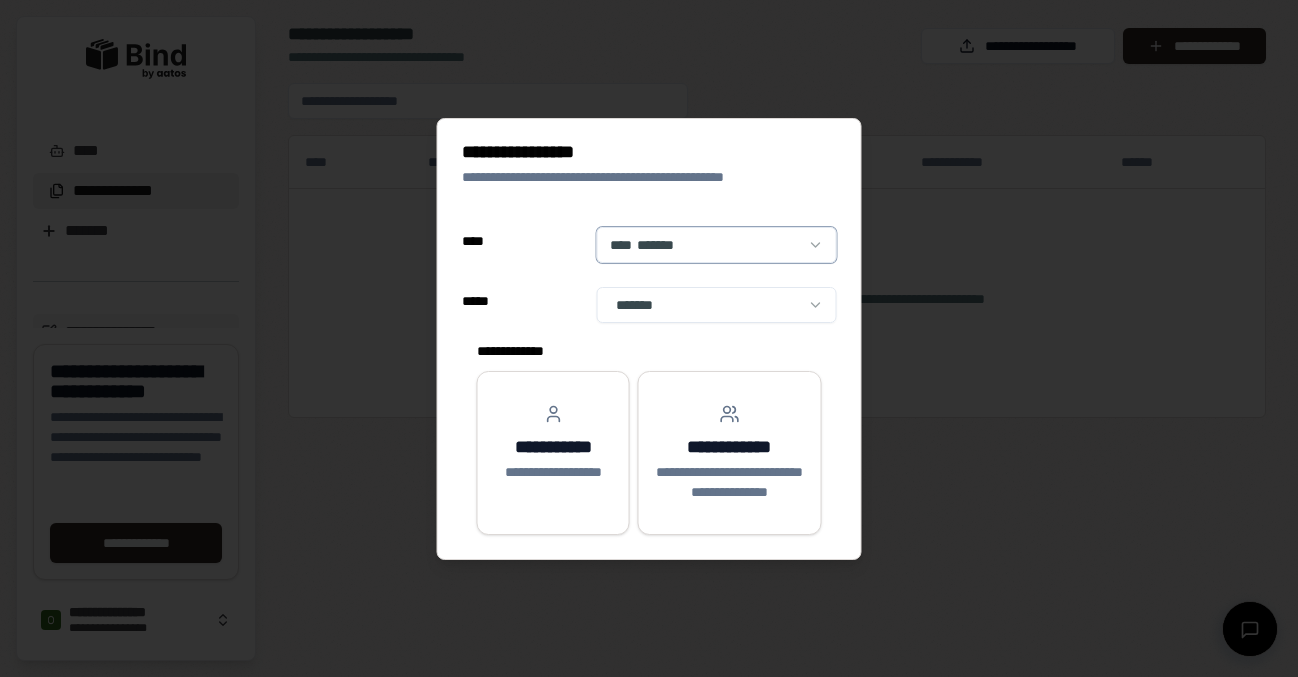 click on "**********" at bounding box center [649, 338] 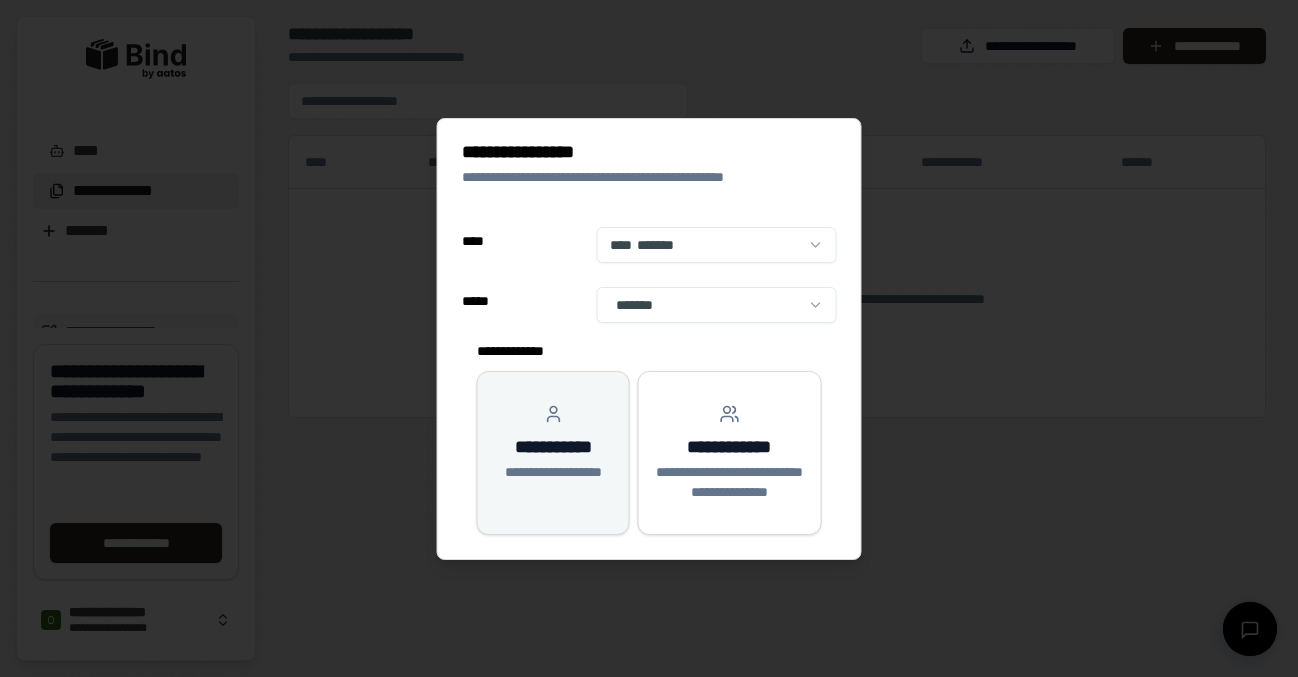 click on "**********" at bounding box center (553, 443) 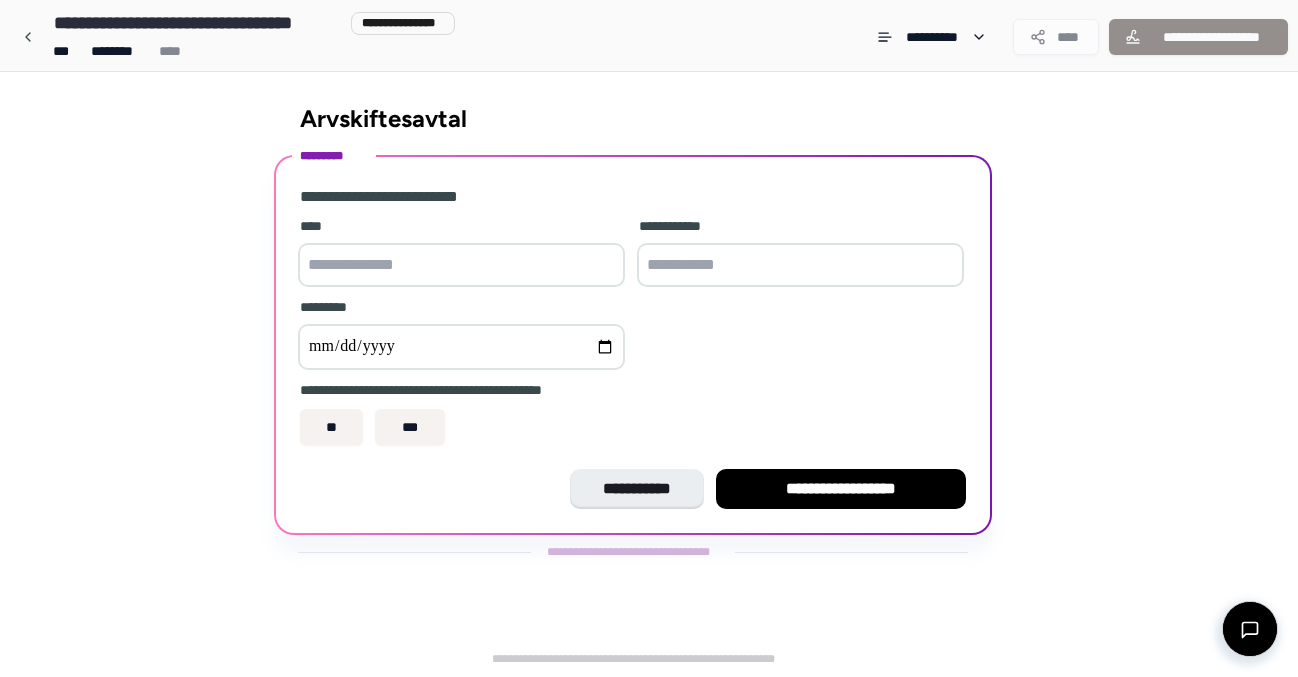 click at bounding box center [461, 265] 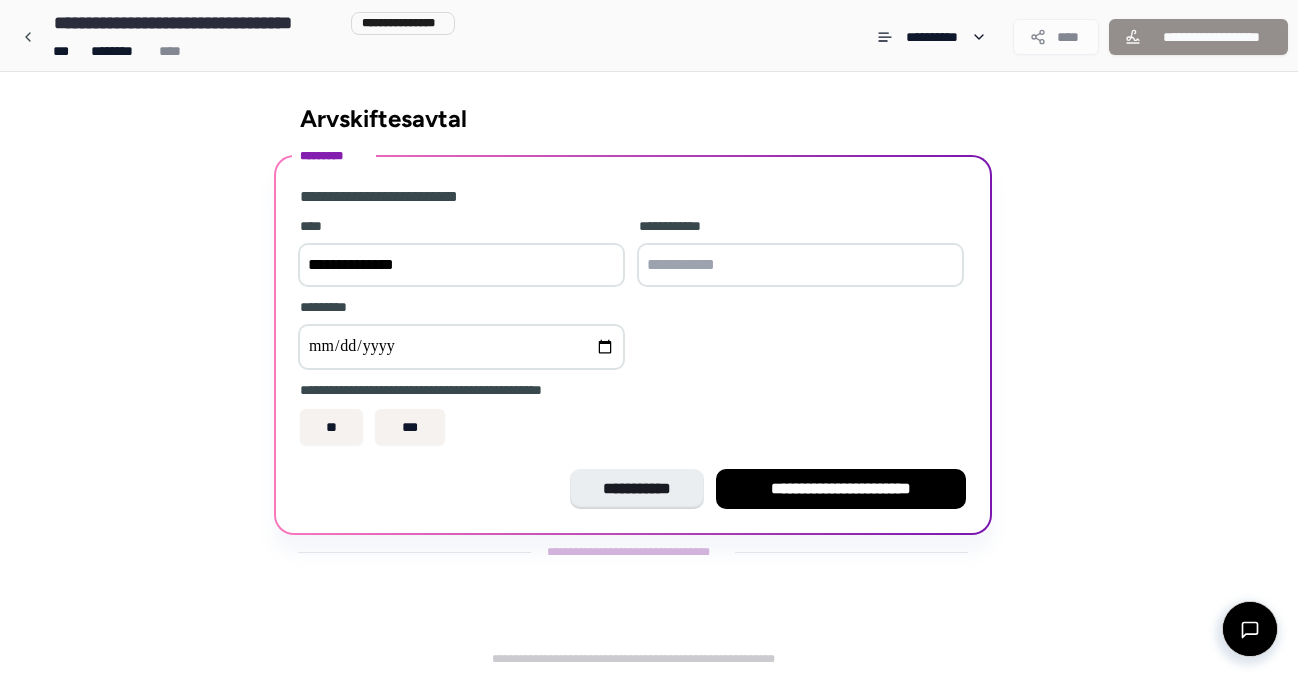 type on "**********" 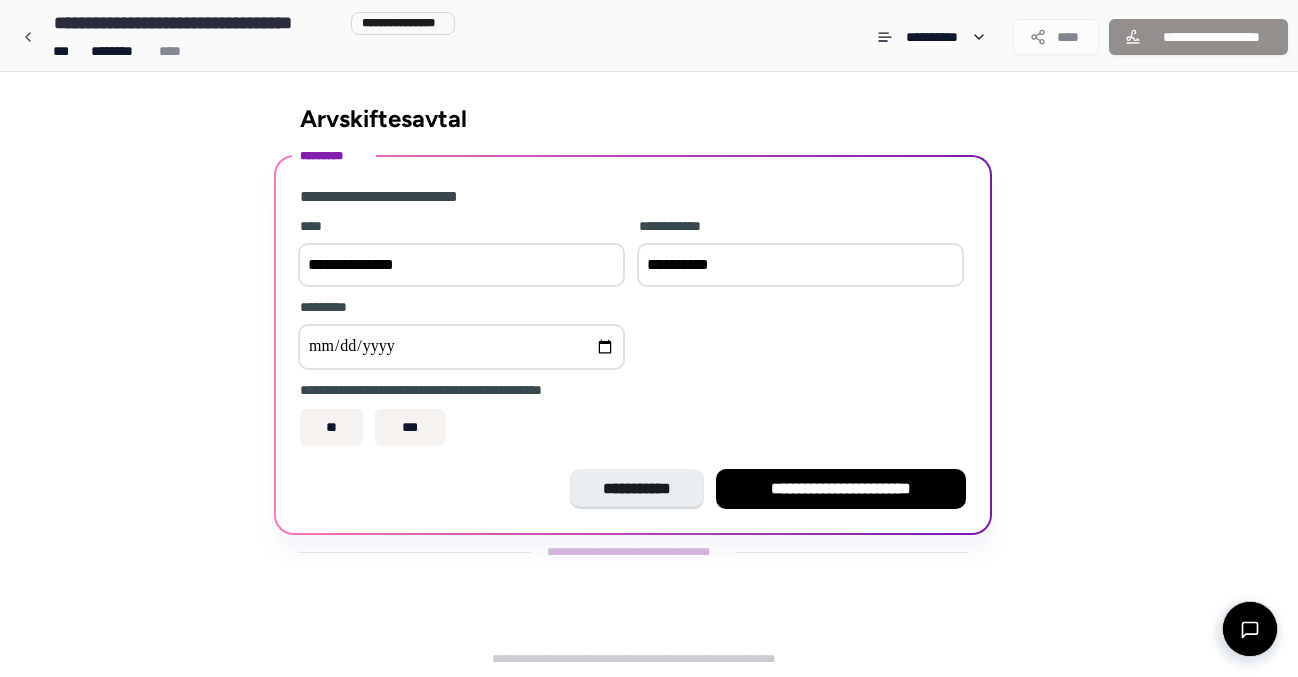 type on "**********" 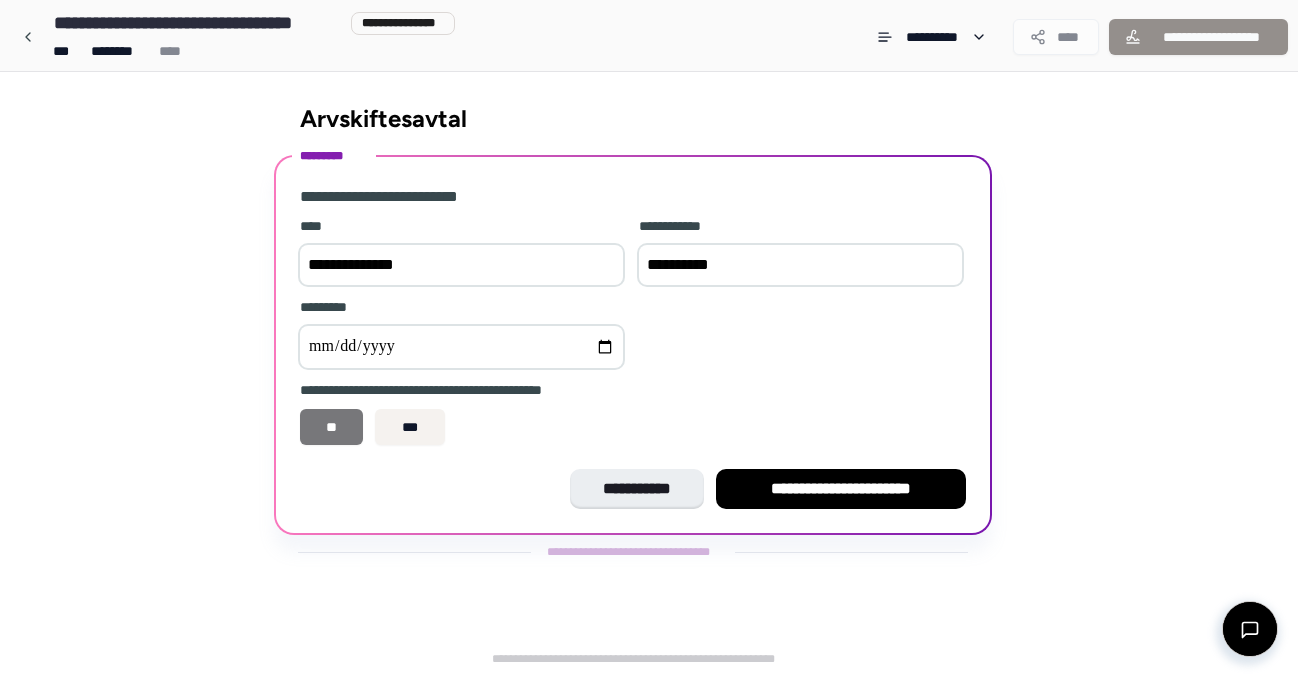 click on "**" at bounding box center (331, 427) 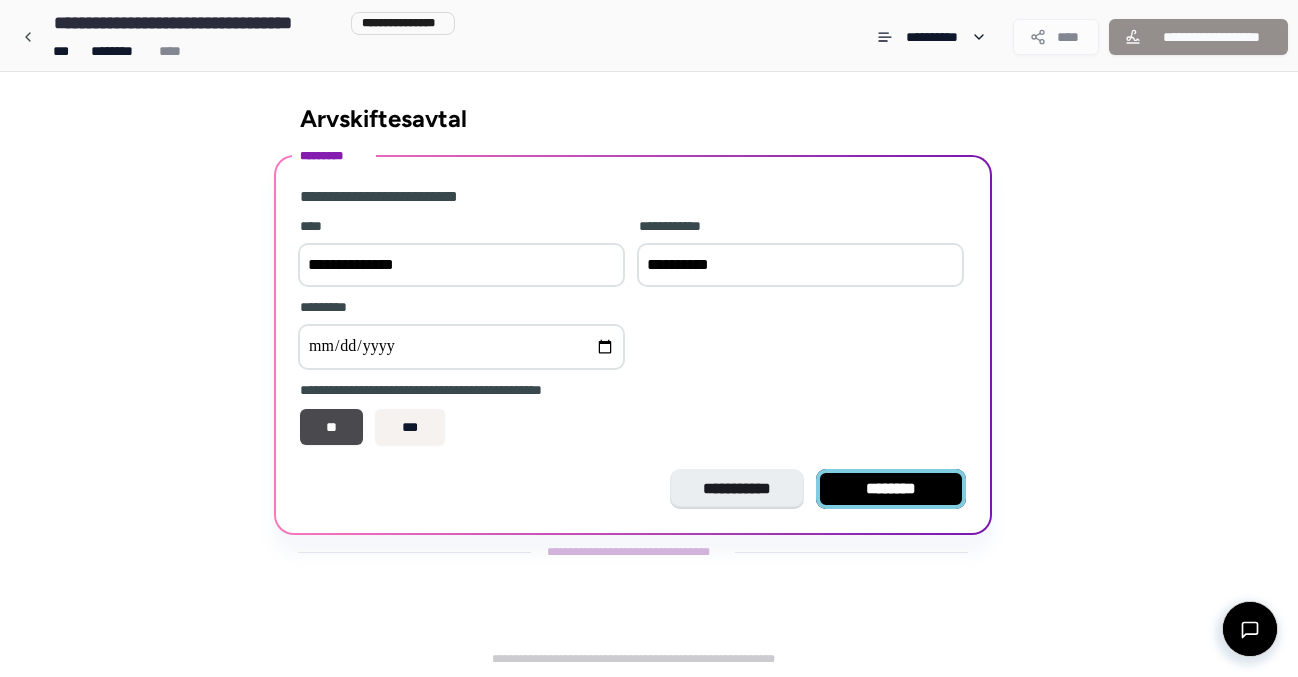click on "********" at bounding box center (891, 489) 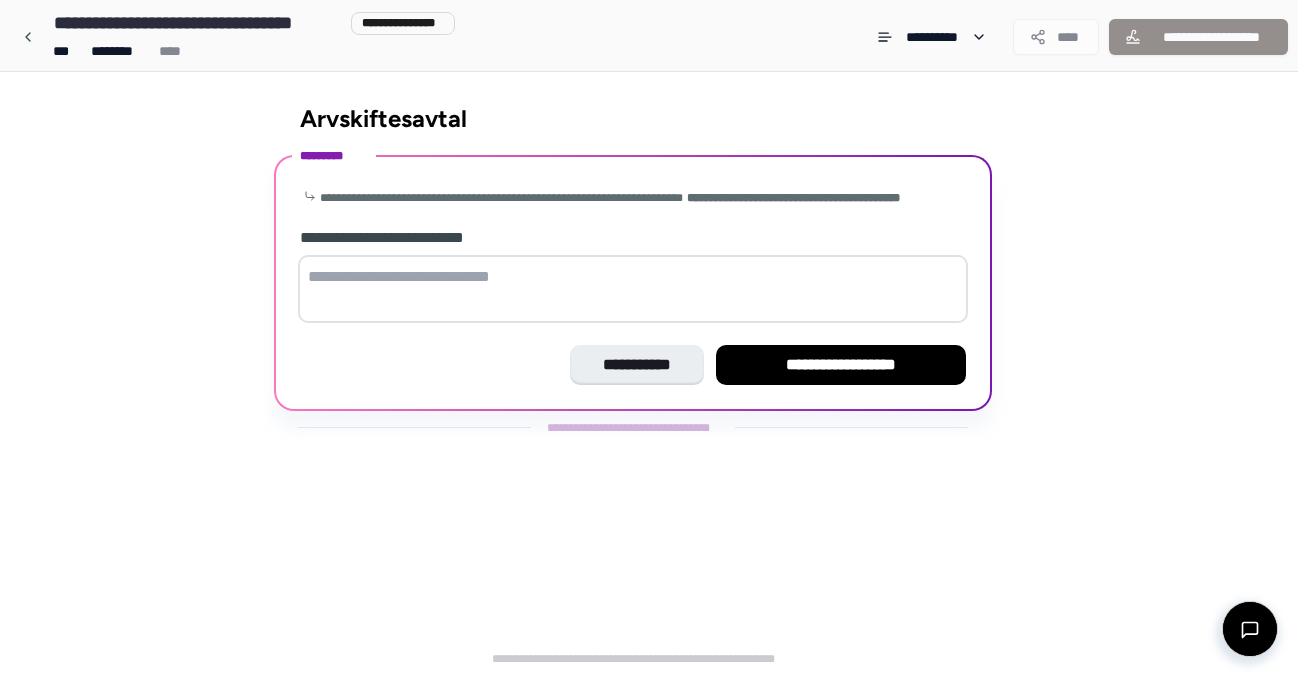 click at bounding box center (633, 289) 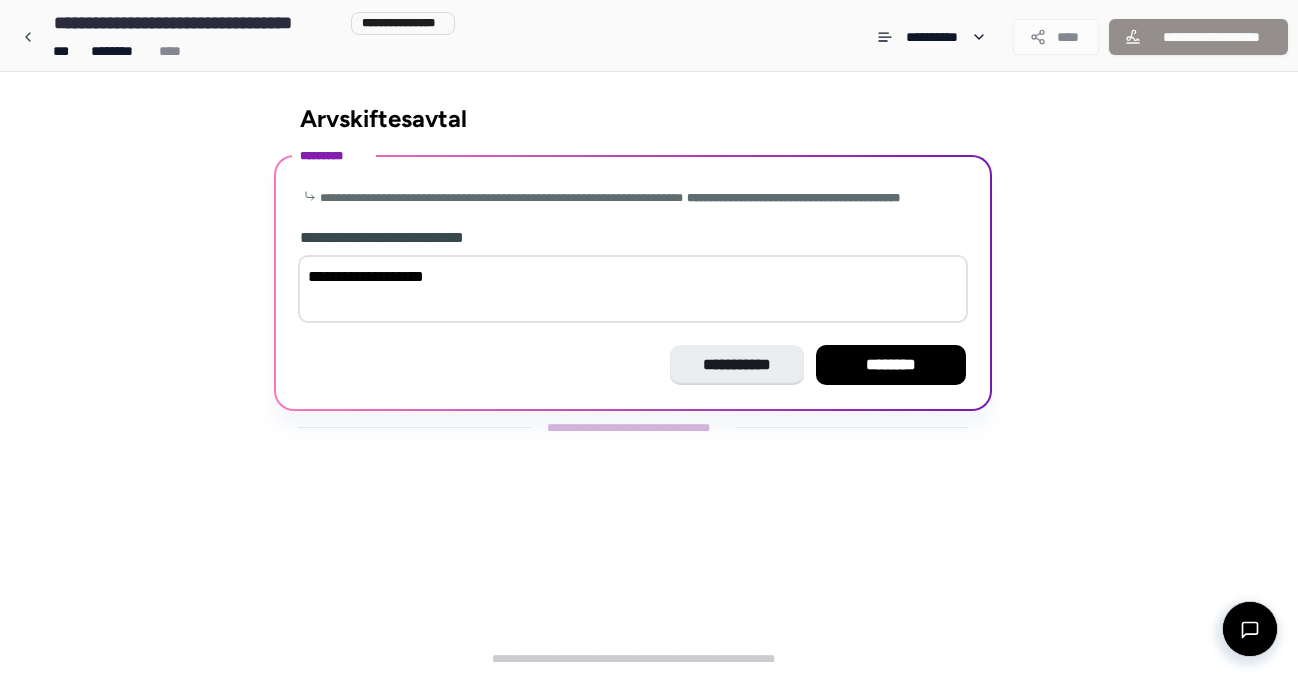 type on "**********" 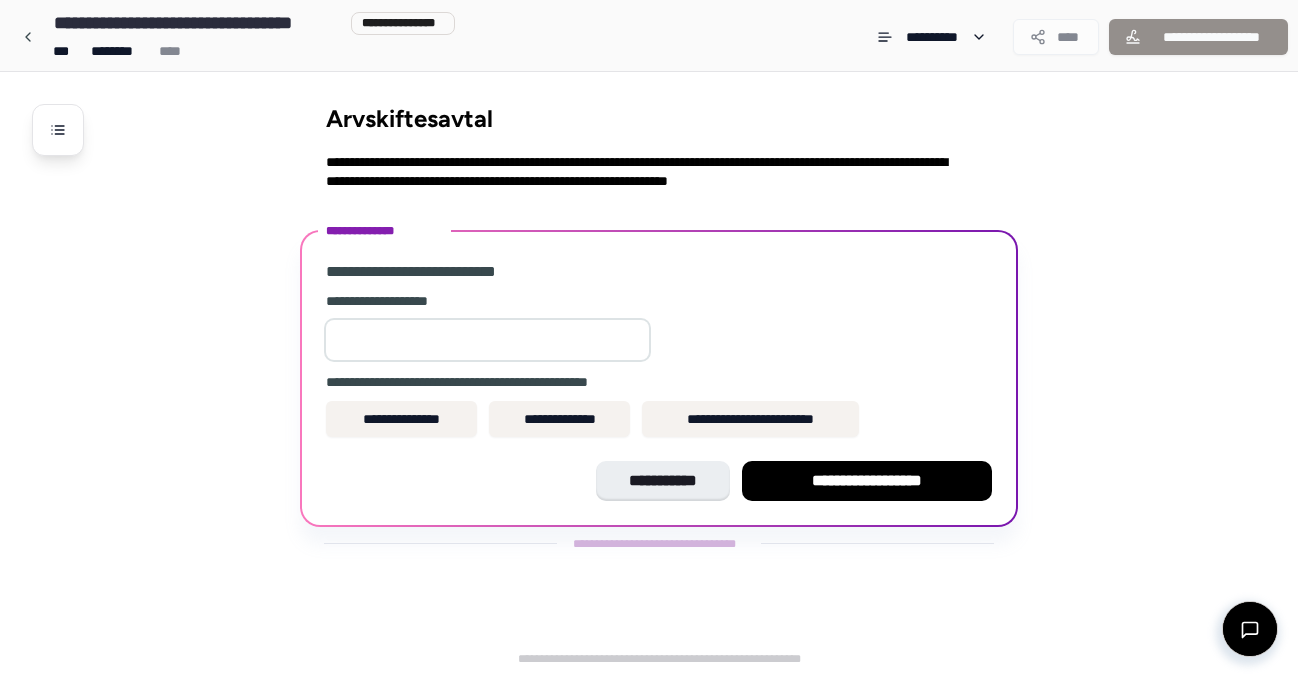 click at bounding box center [487, 340] 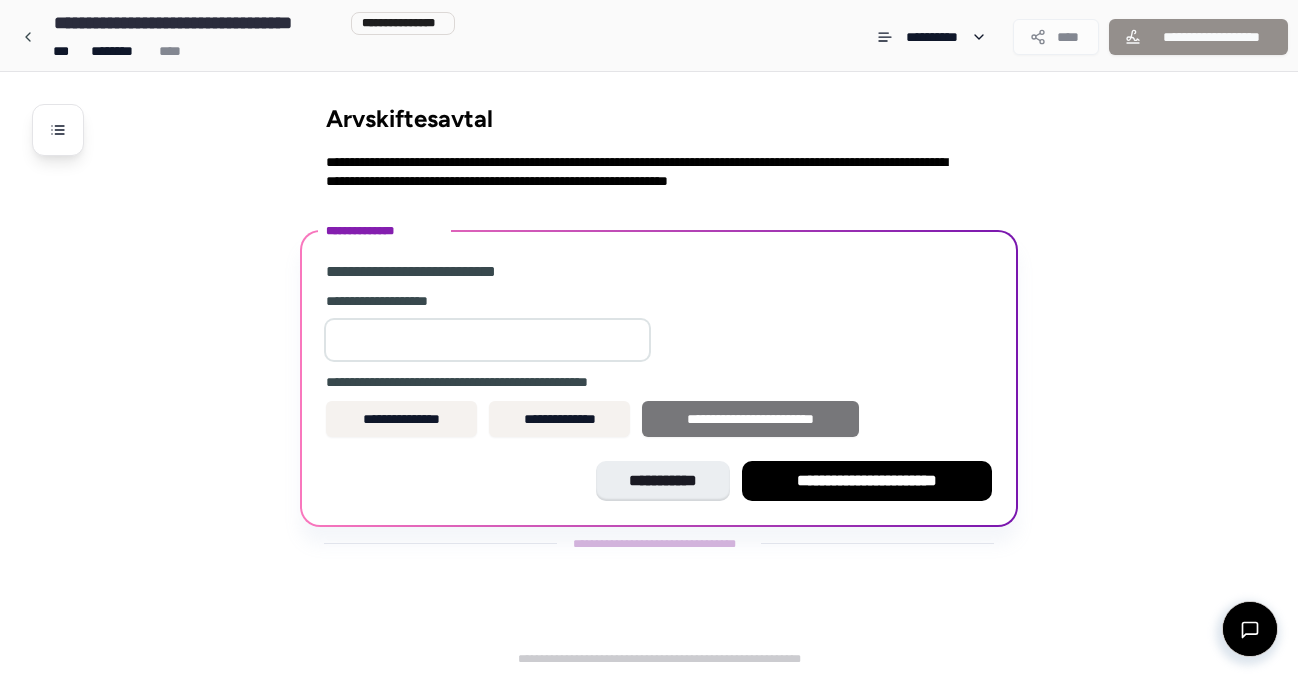 type on "*" 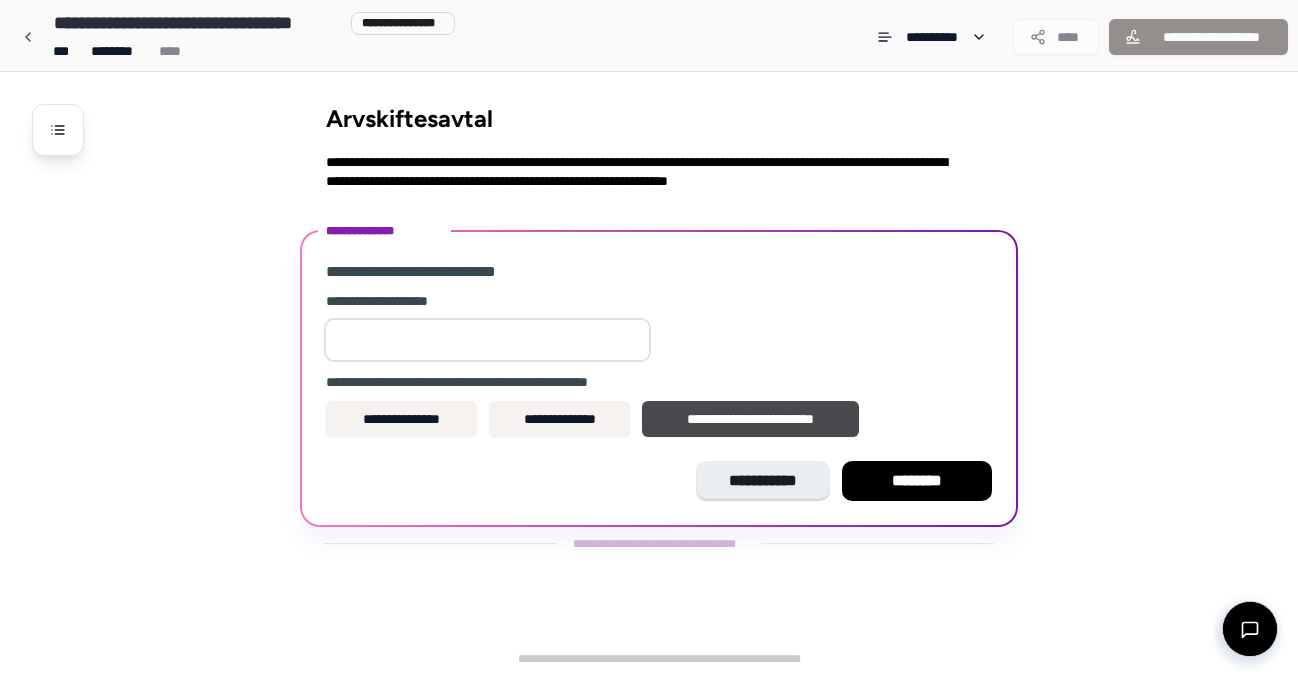 click on "********" at bounding box center [917, 481] 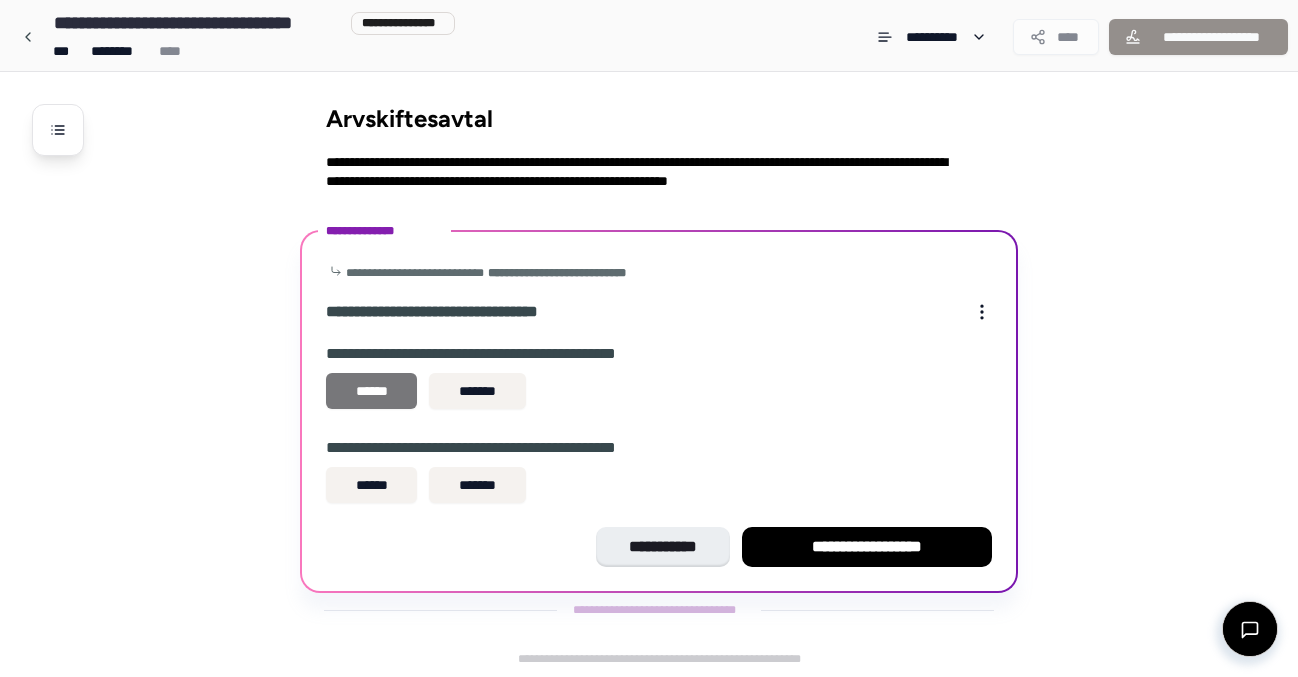click on "******" at bounding box center [371, 391] 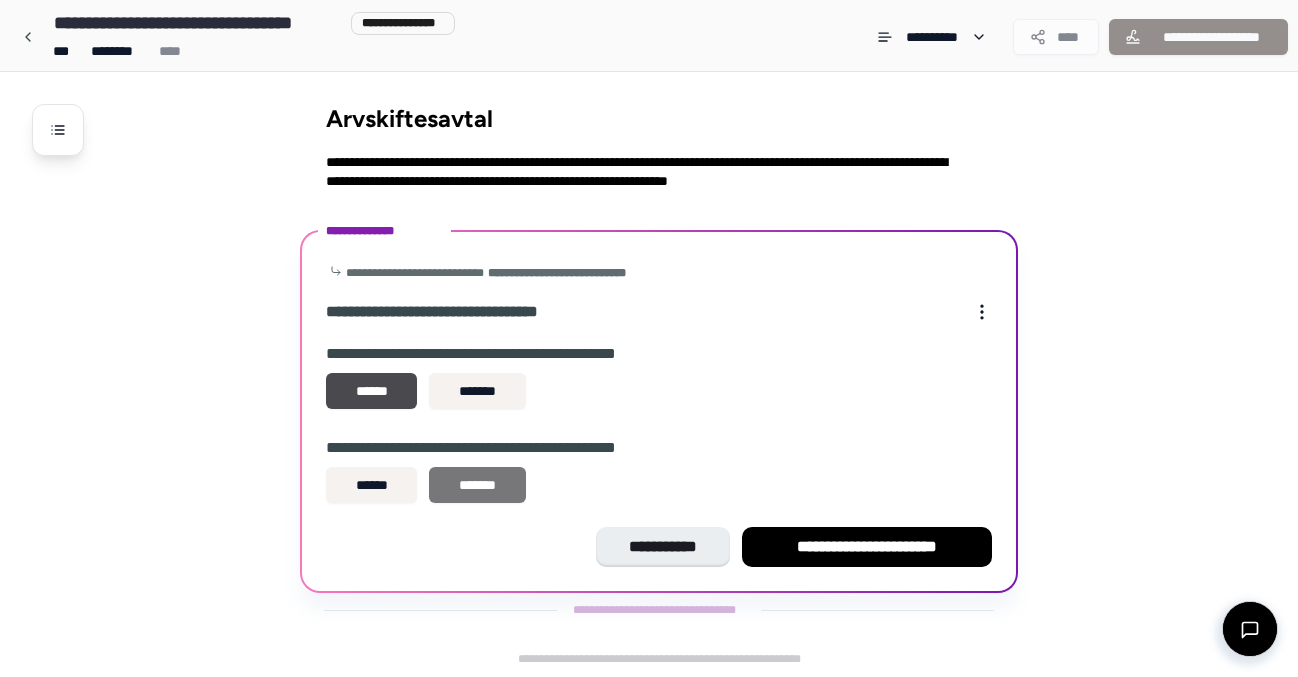 click on "*******" at bounding box center (477, 485) 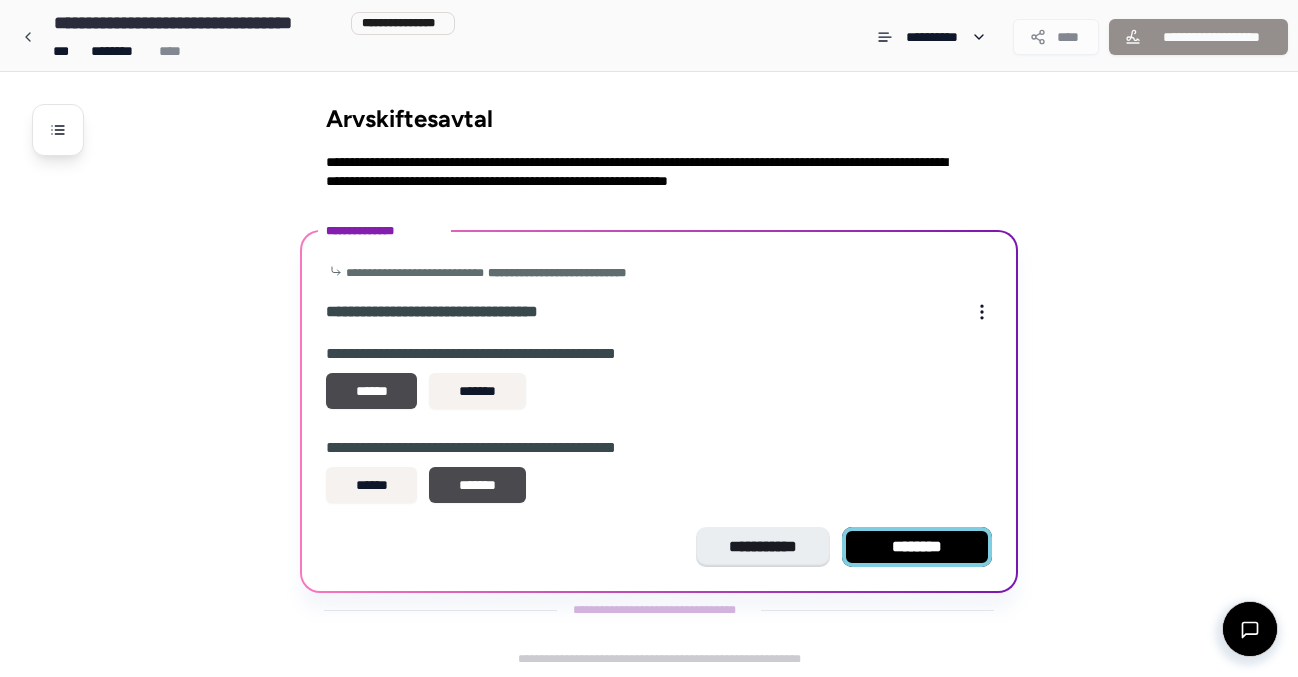 click on "********" at bounding box center [917, 547] 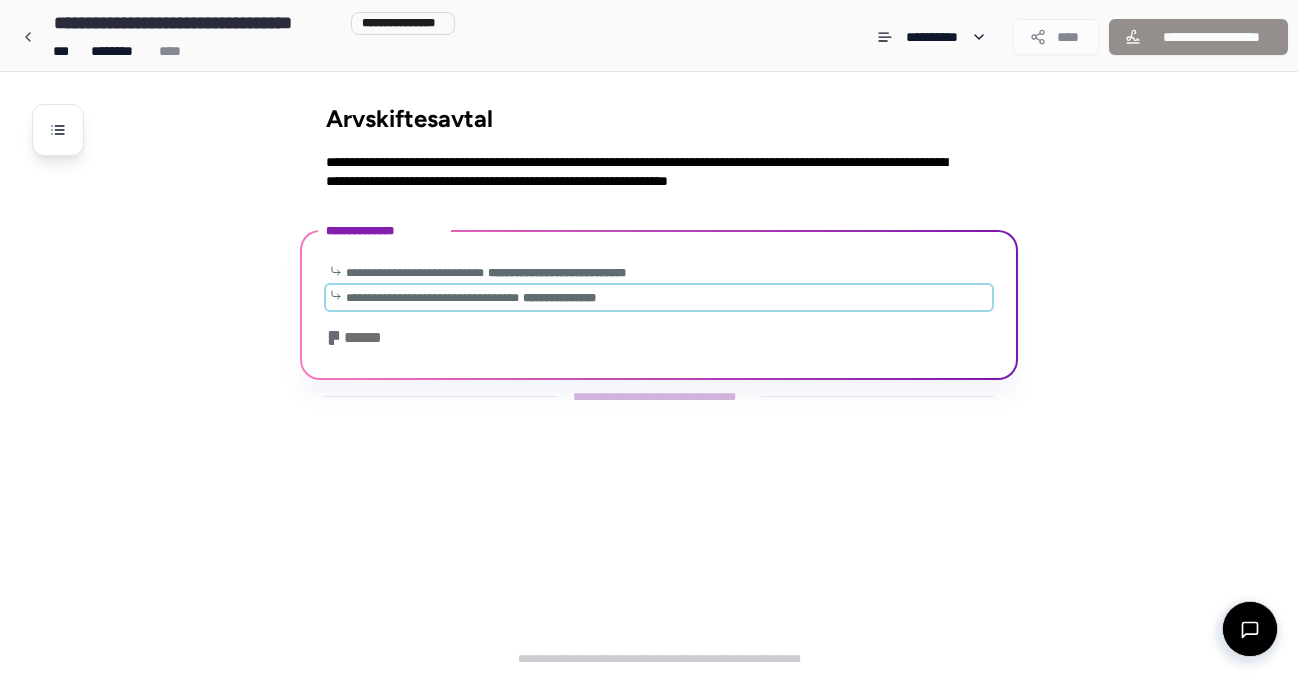 scroll, scrollTop: 321, scrollLeft: 0, axis: vertical 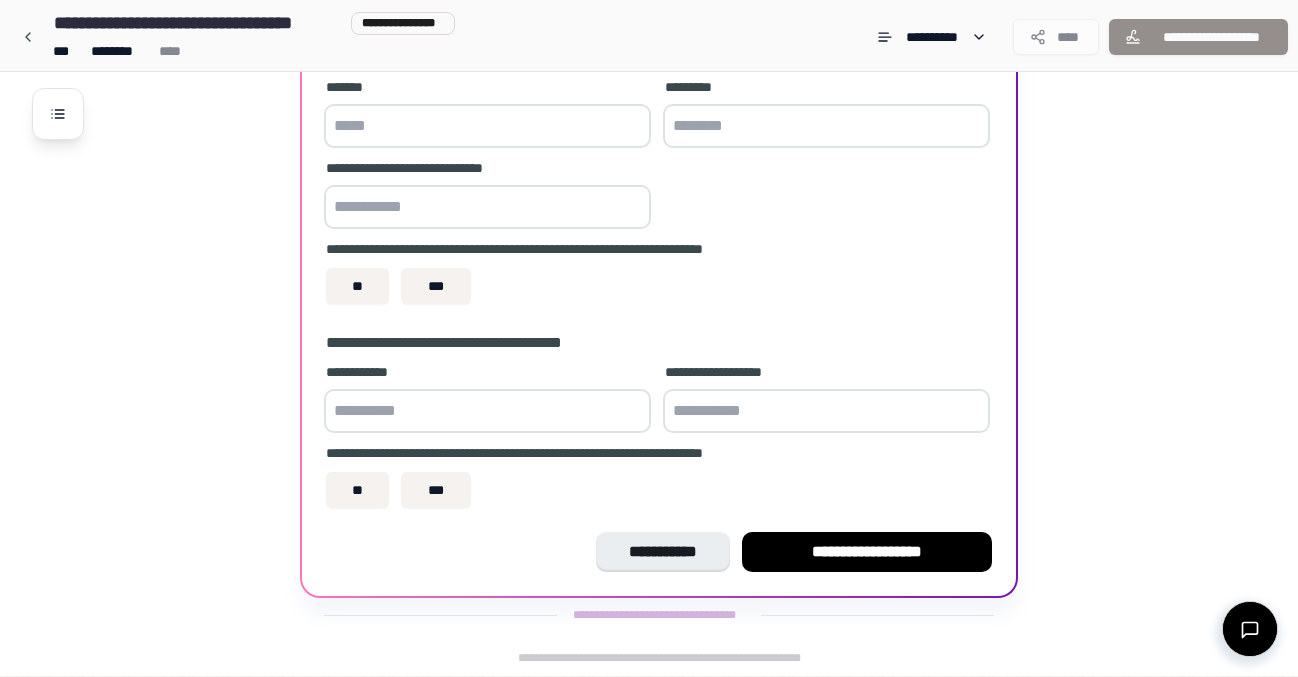 click at bounding box center [487, 411] 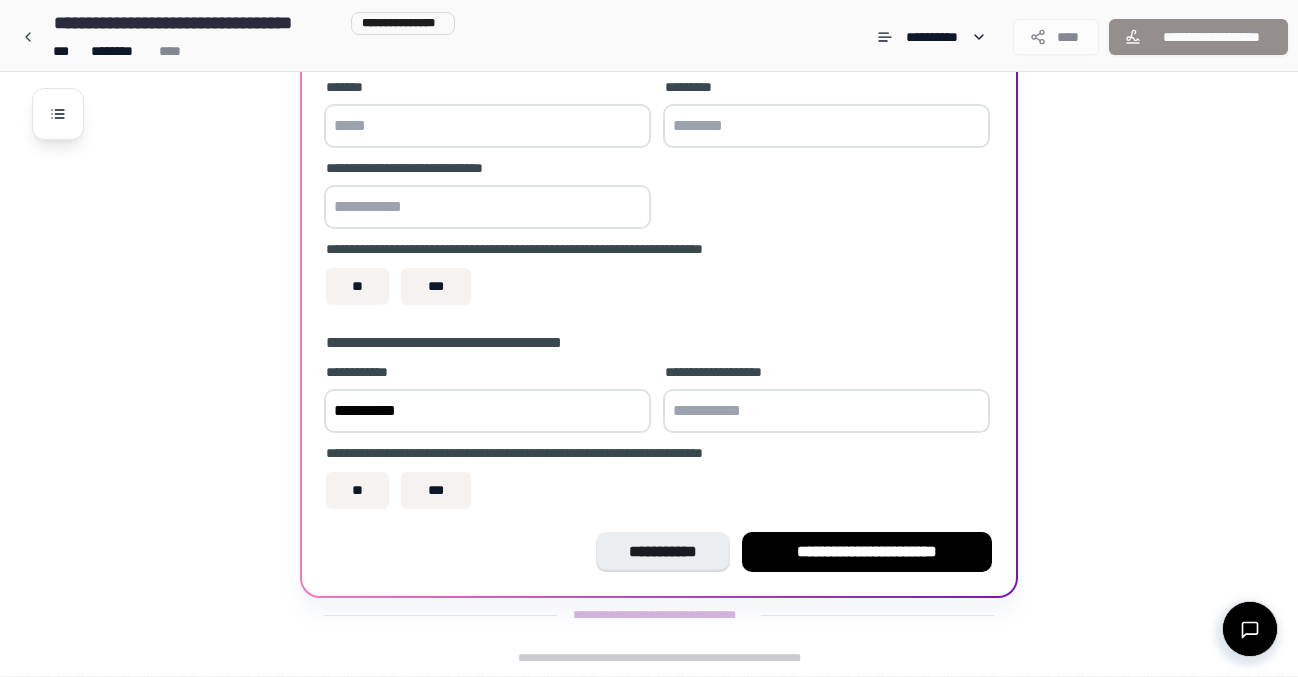 type on "**********" 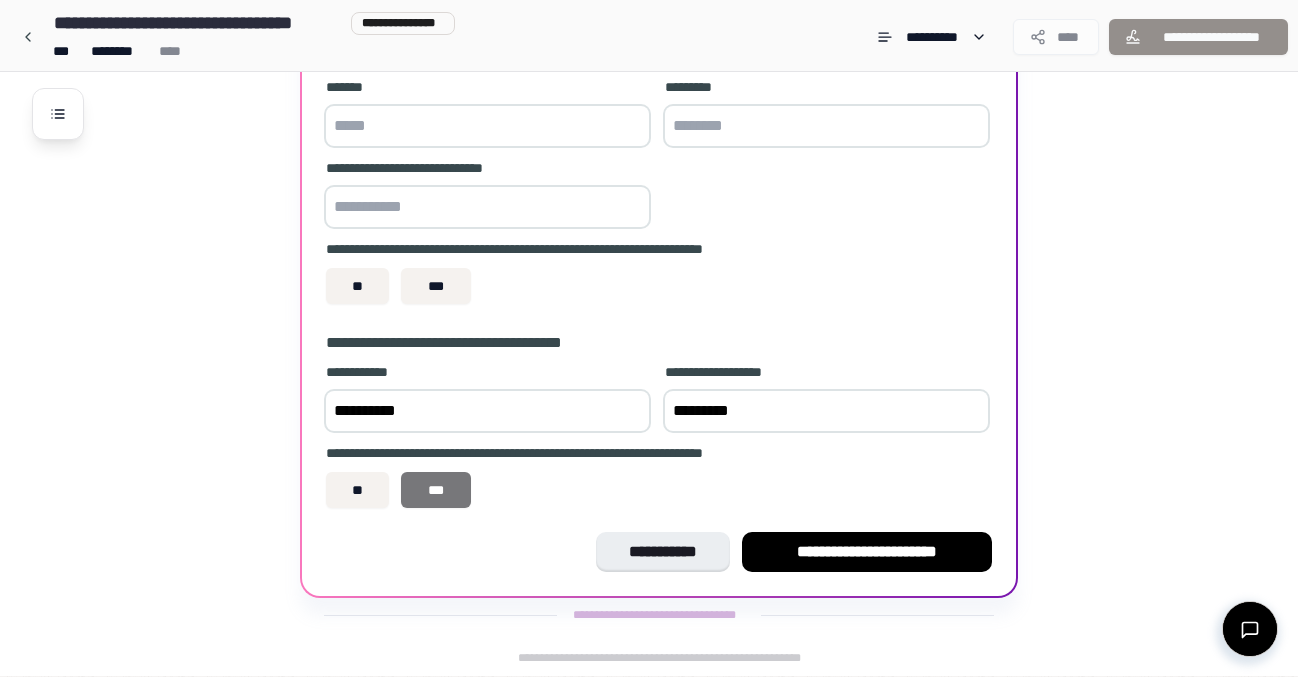 type on "*********" 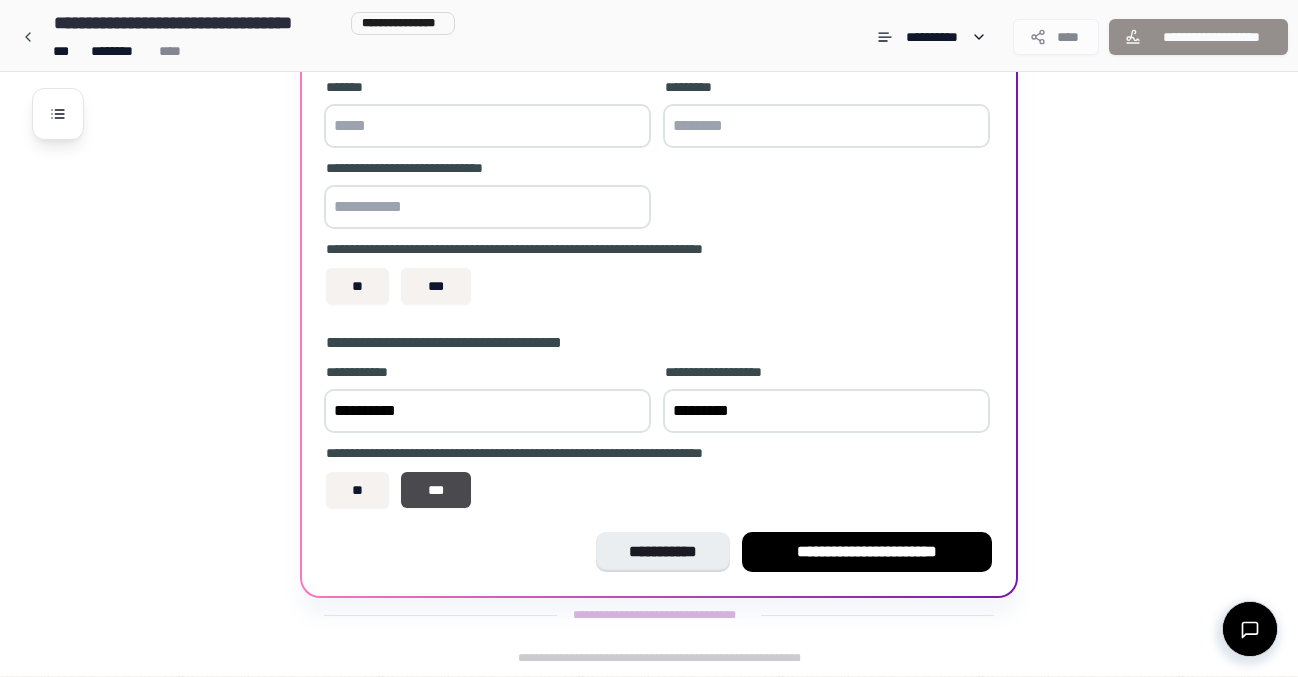 click at bounding box center [487, 126] 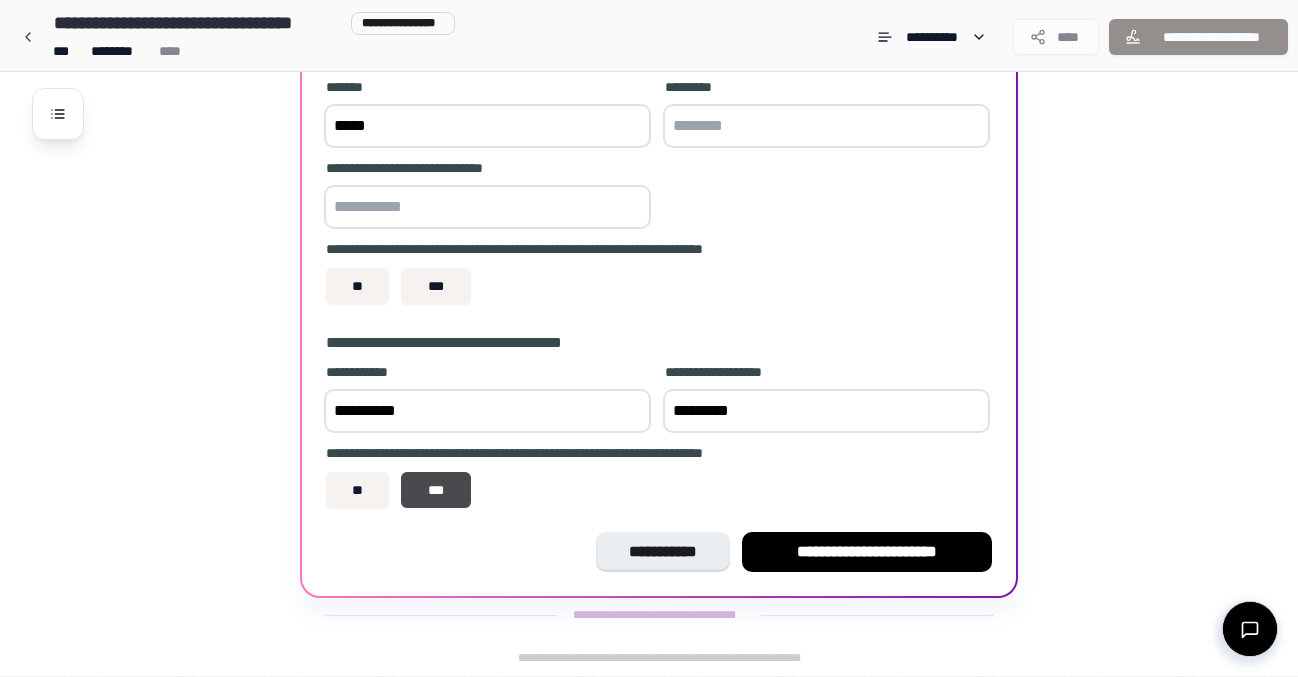 type on "*****" 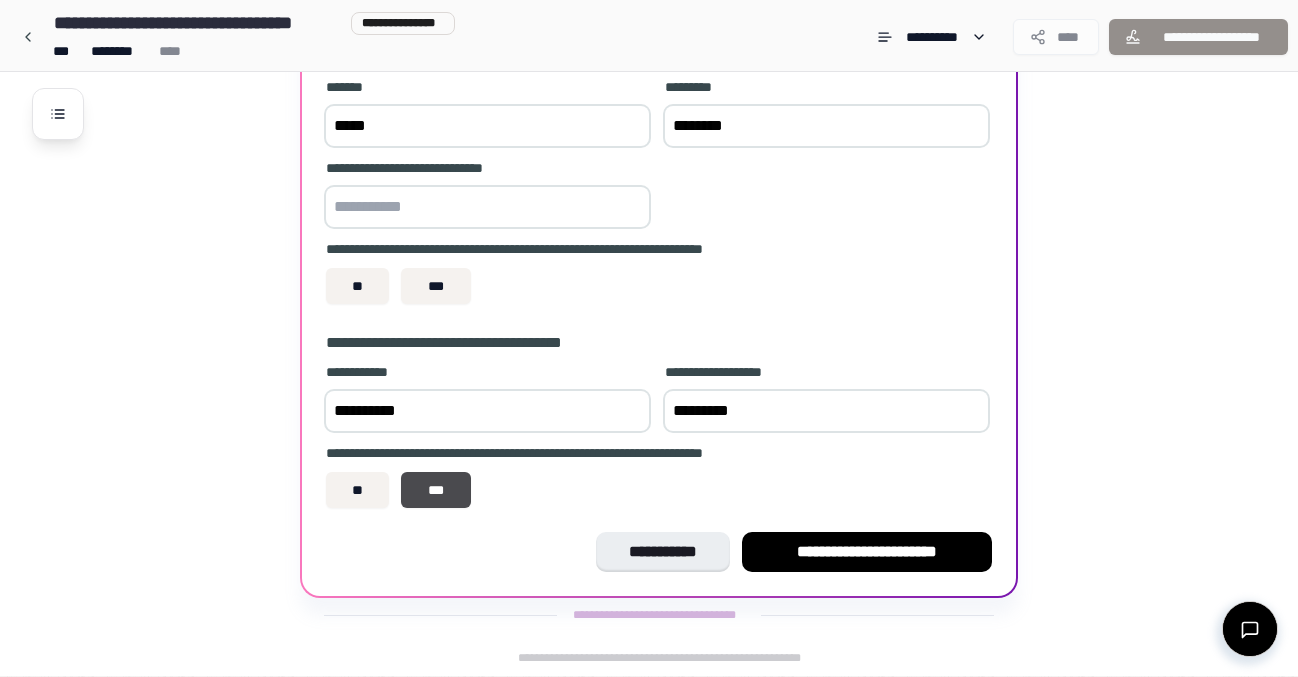 type on "********" 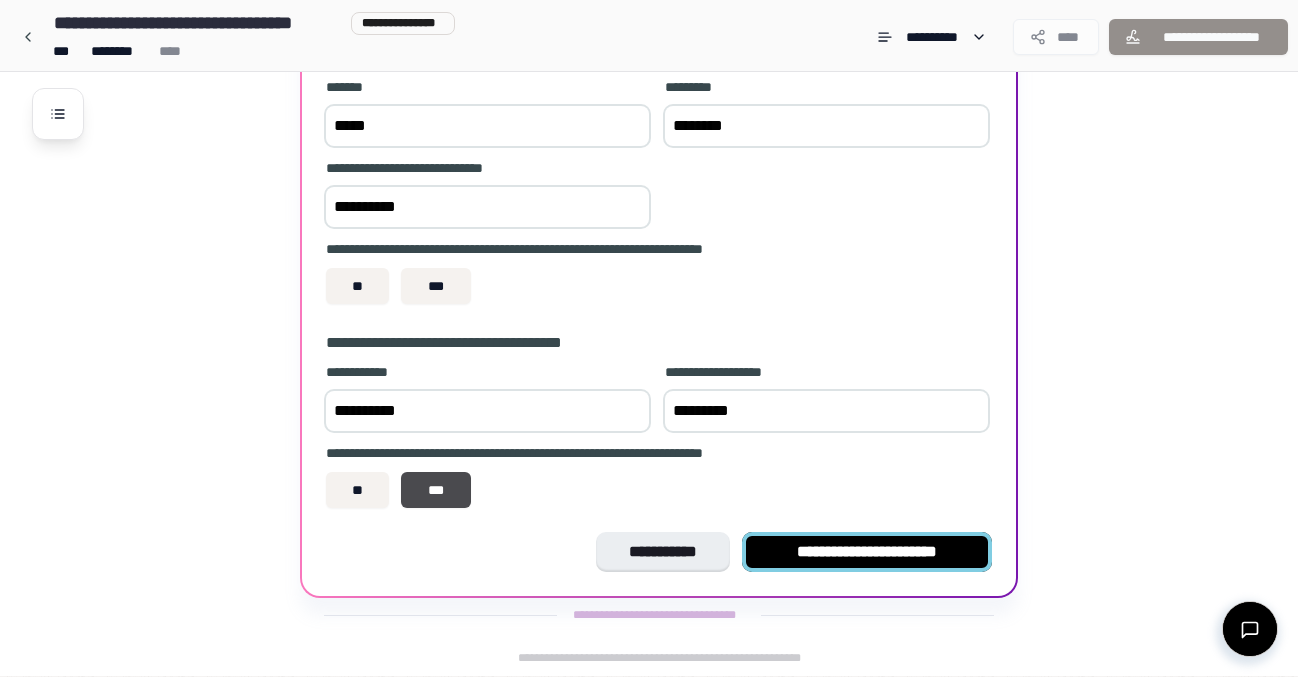 type on "**********" 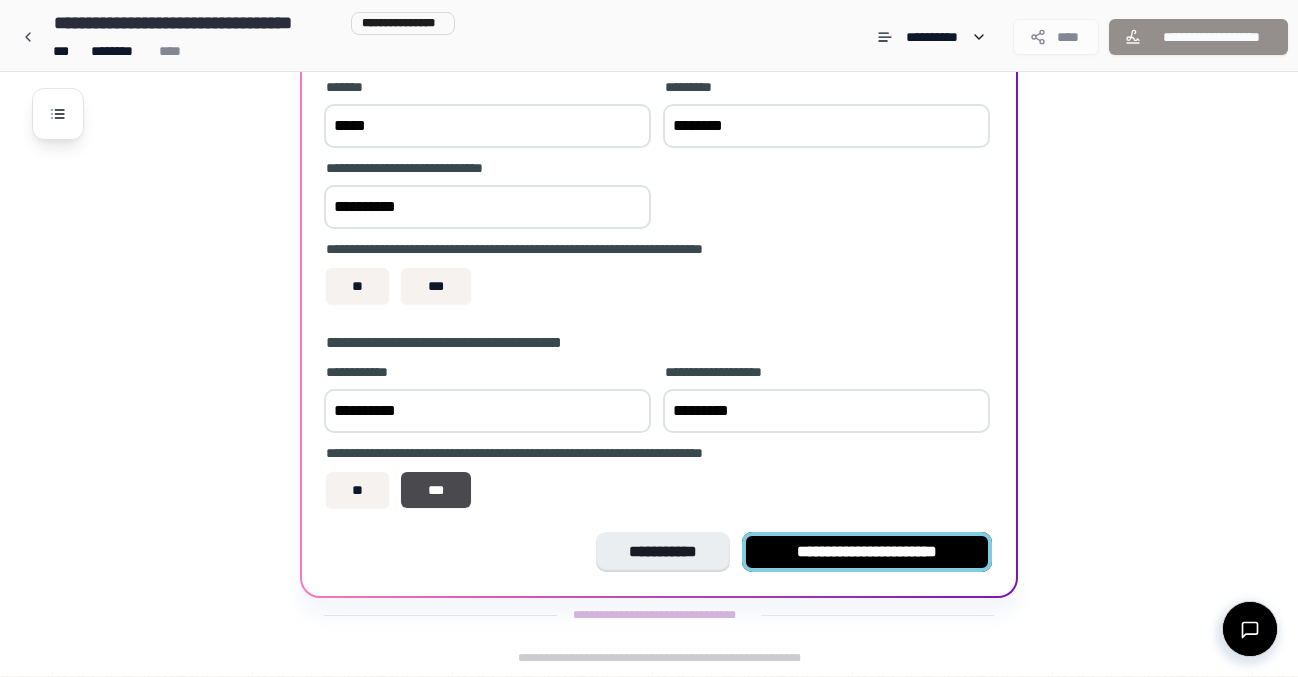 click on "**********" at bounding box center [867, 552] 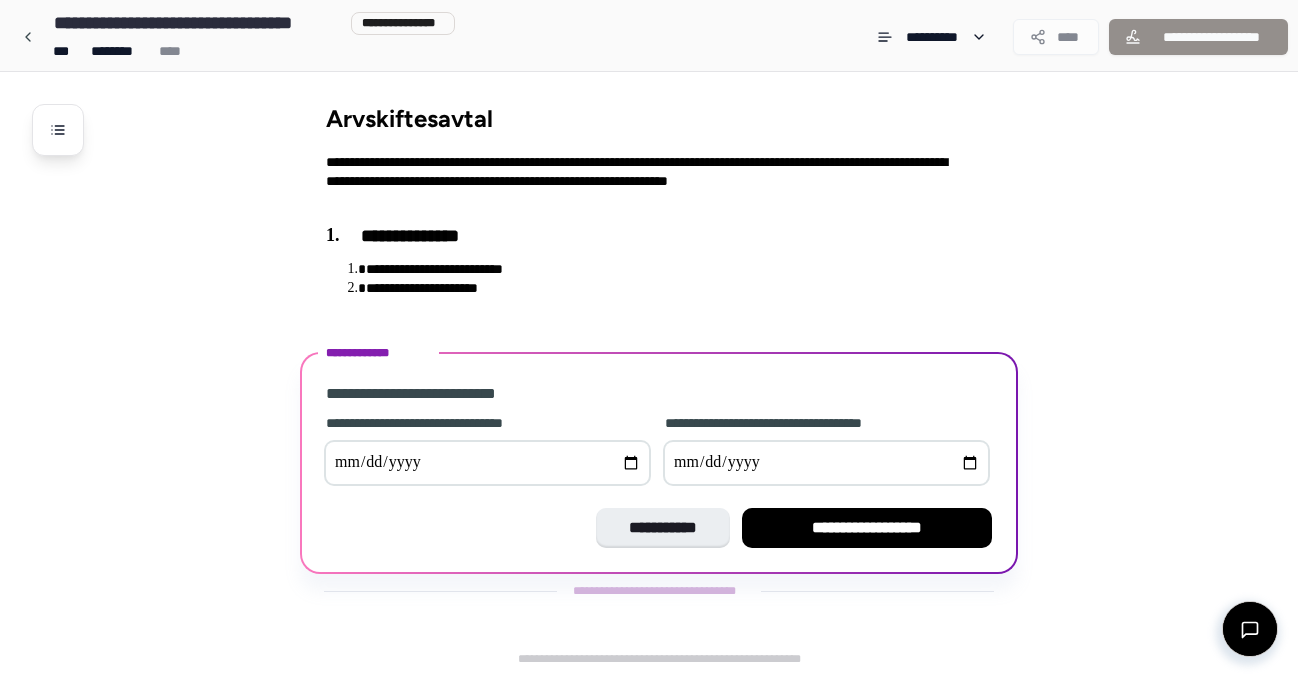 click at bounding box center (487, 463) 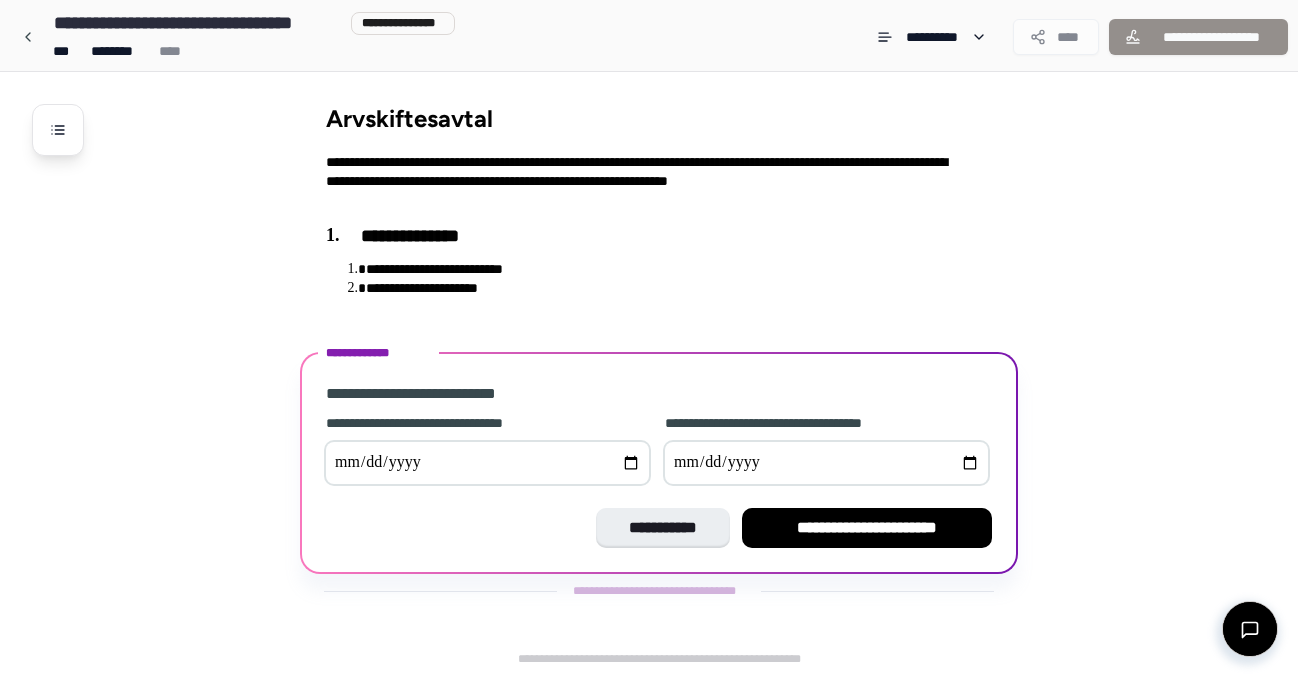 click at bounding box center (826, 463) 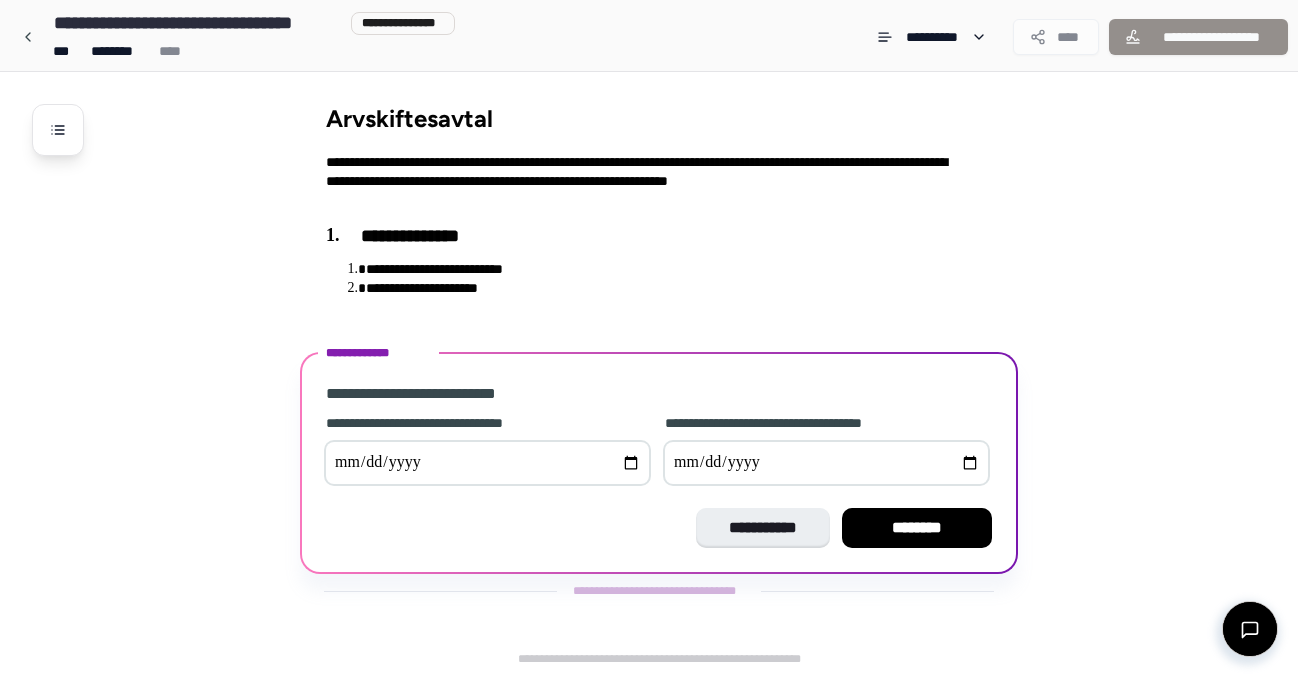 click on "********" at bounding box center [917, 528] 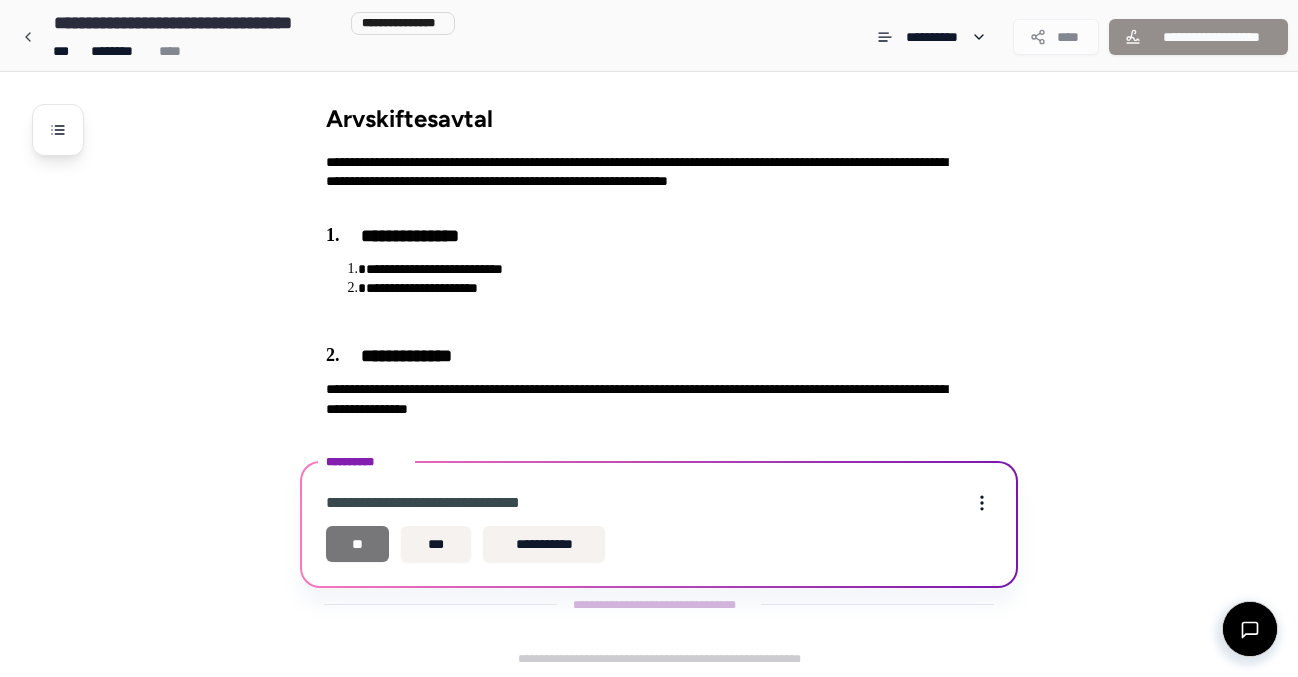 click on "**" at bounding box center [357, 544] 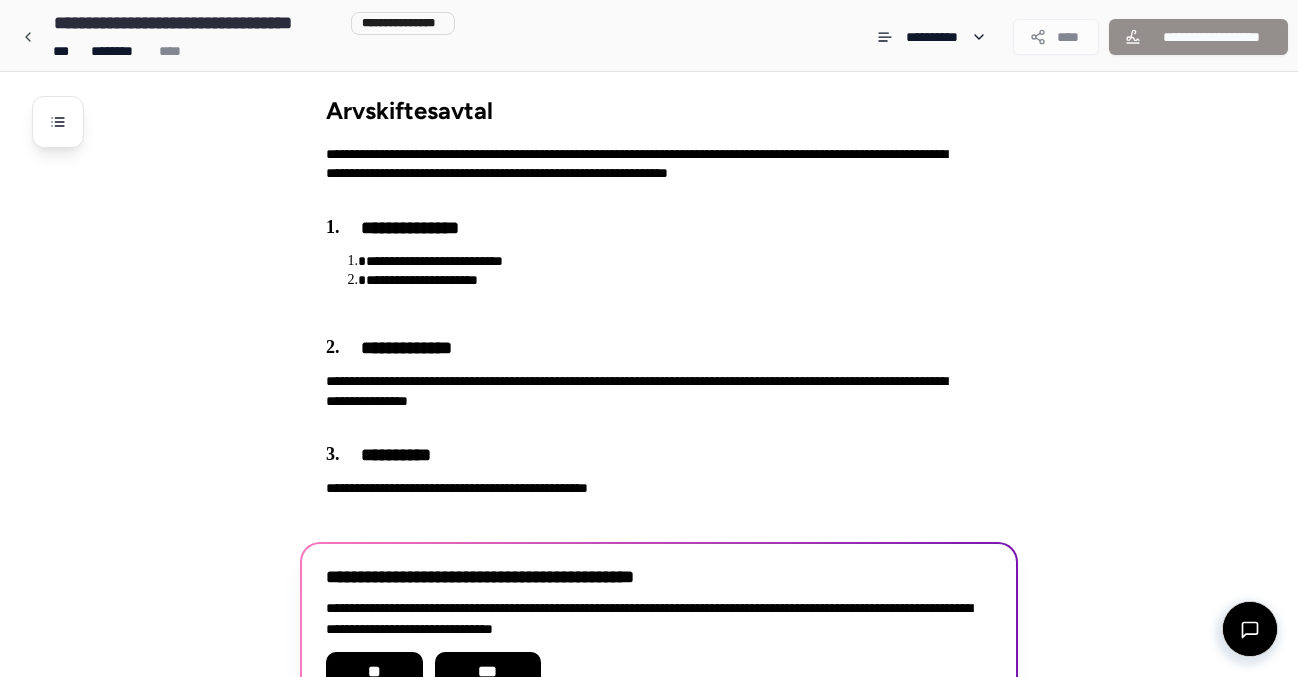 scroll, scrollTop: 127, scrollLeft: 0, axis: vertical 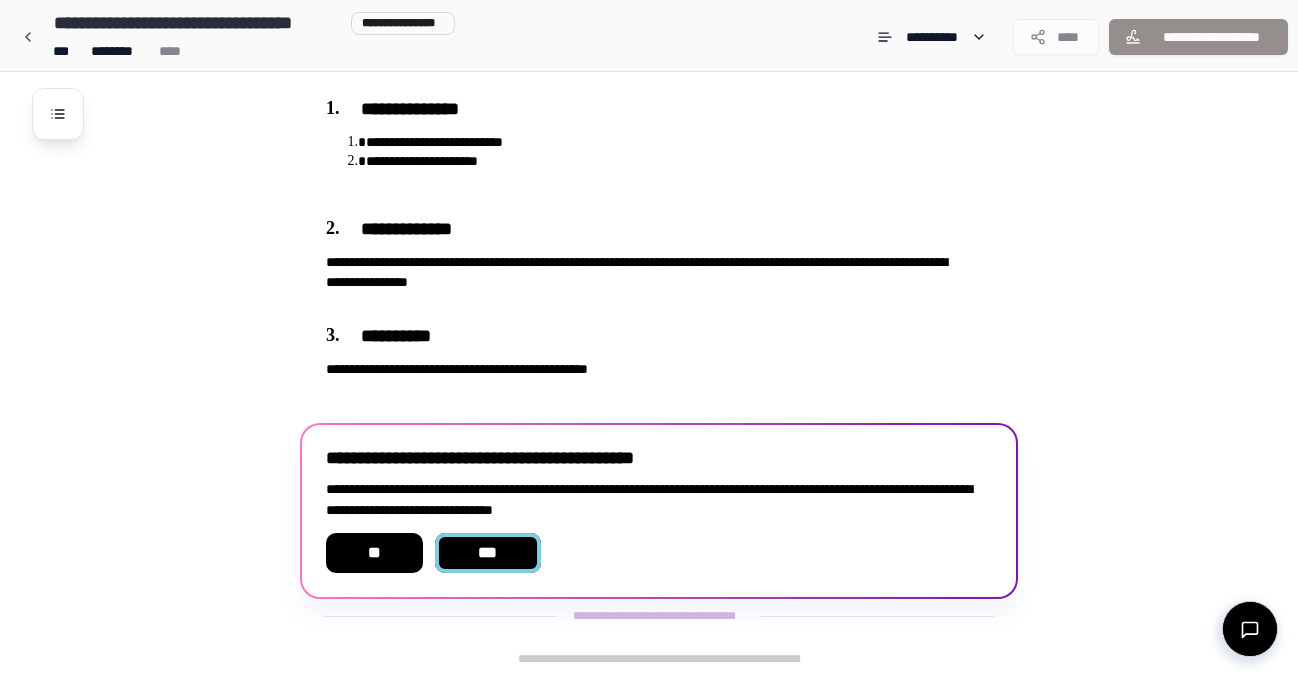 click on "***" at bounding box center (488, 553) 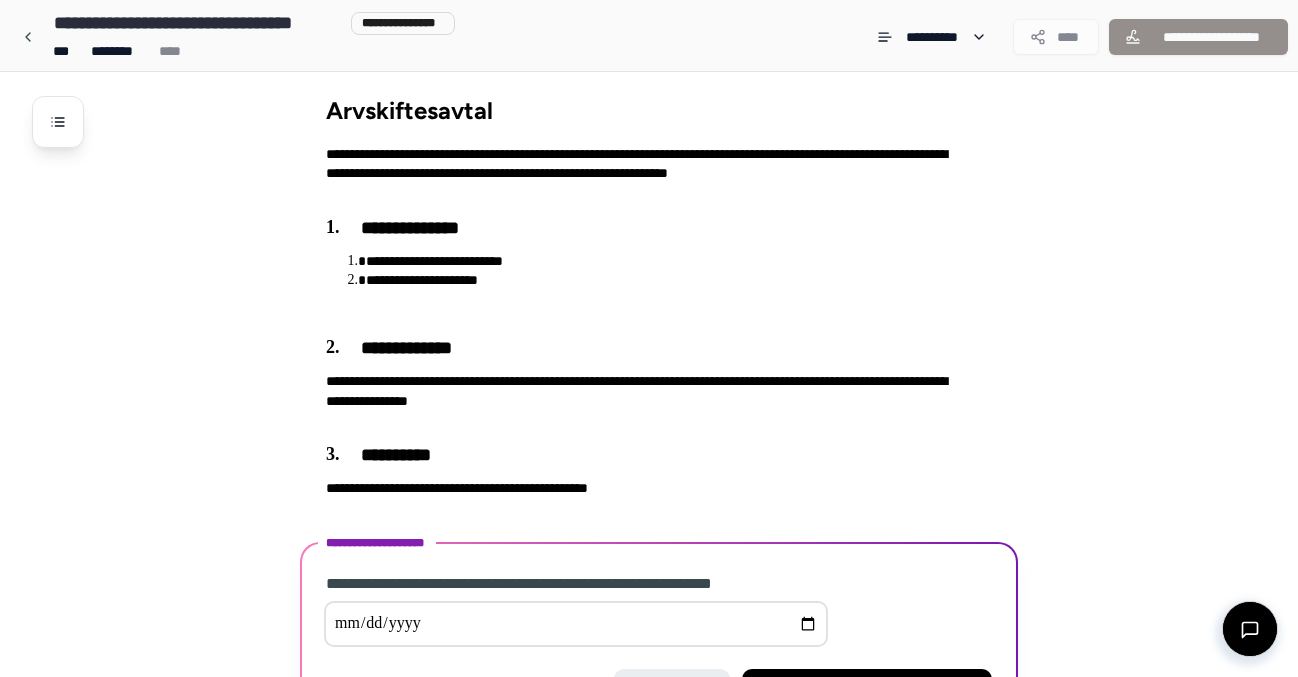 scroll, scrollTop: 144, scrollLeft: 0, axis: vertical 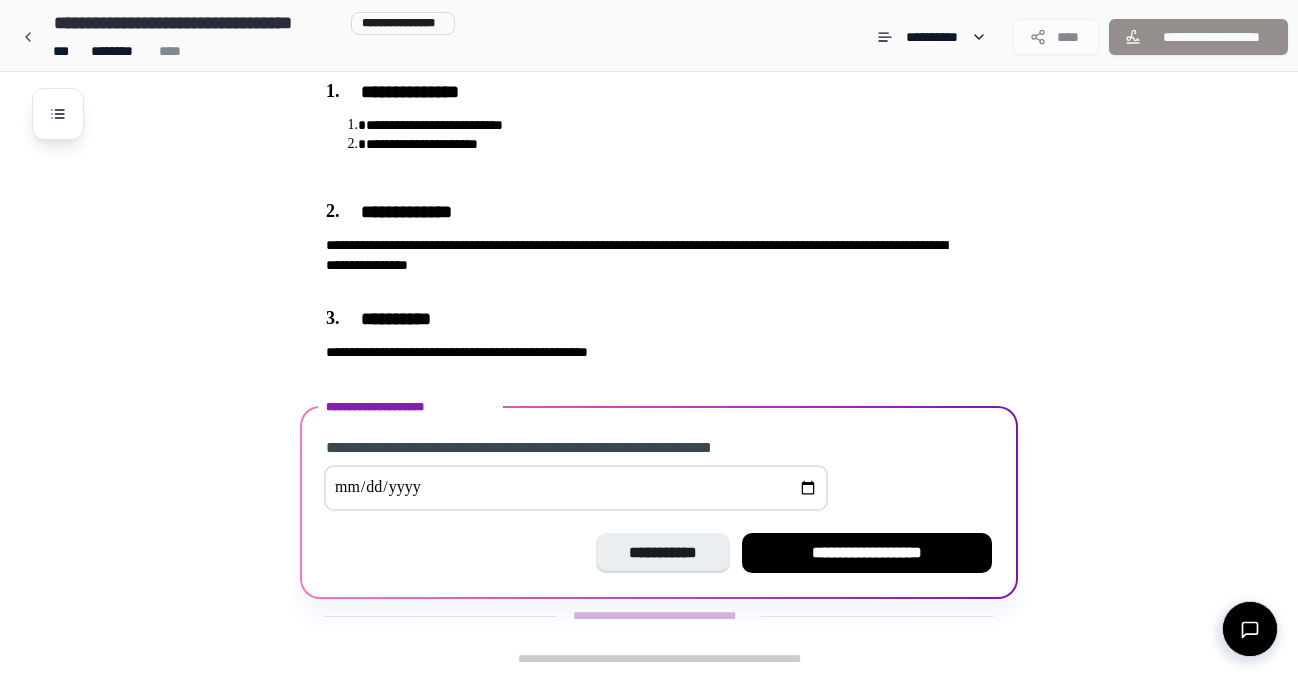 click at bounding box center [576, 488] 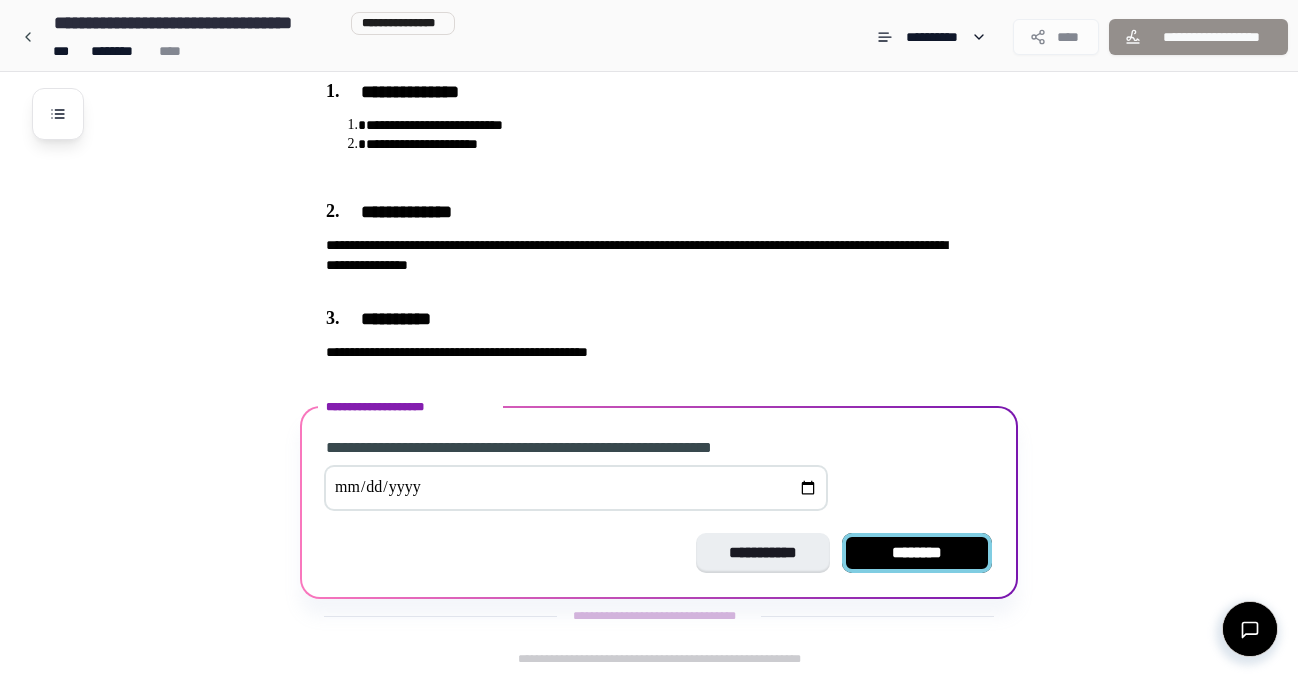 click on "********" at bounding box center [917, 553] 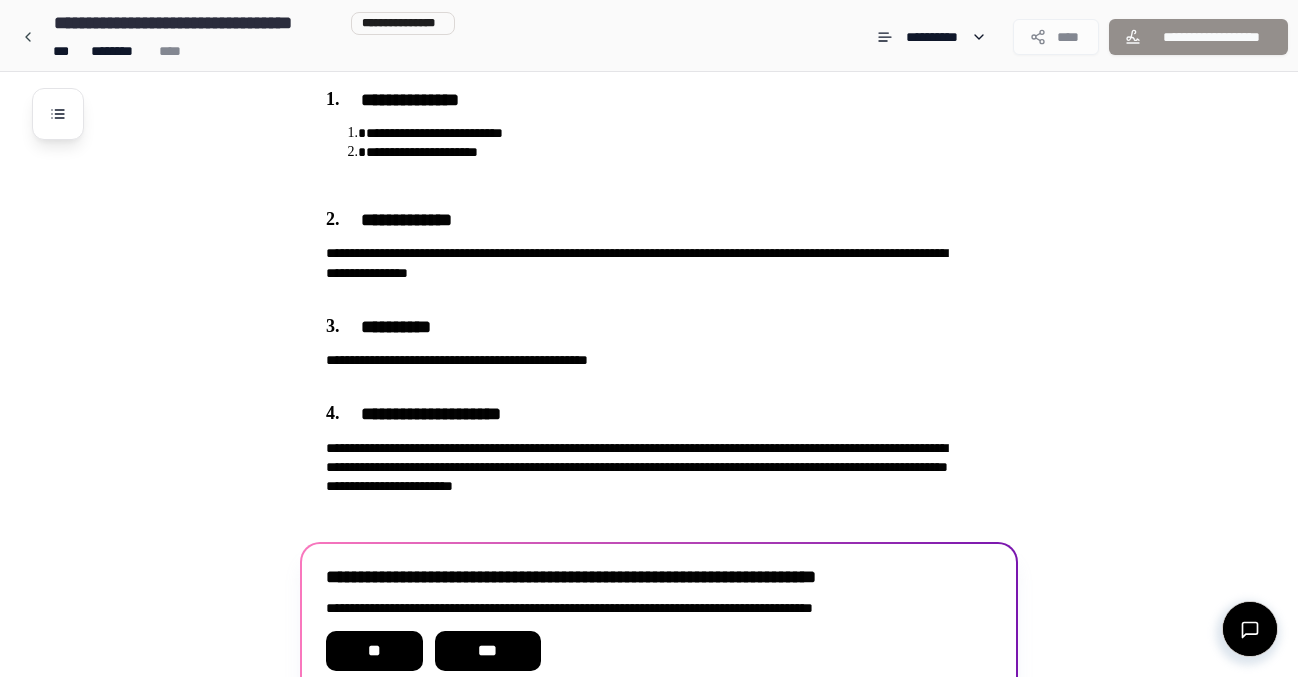scroll, scrollTop: 234, scrollLeft: 0, axis: vertical 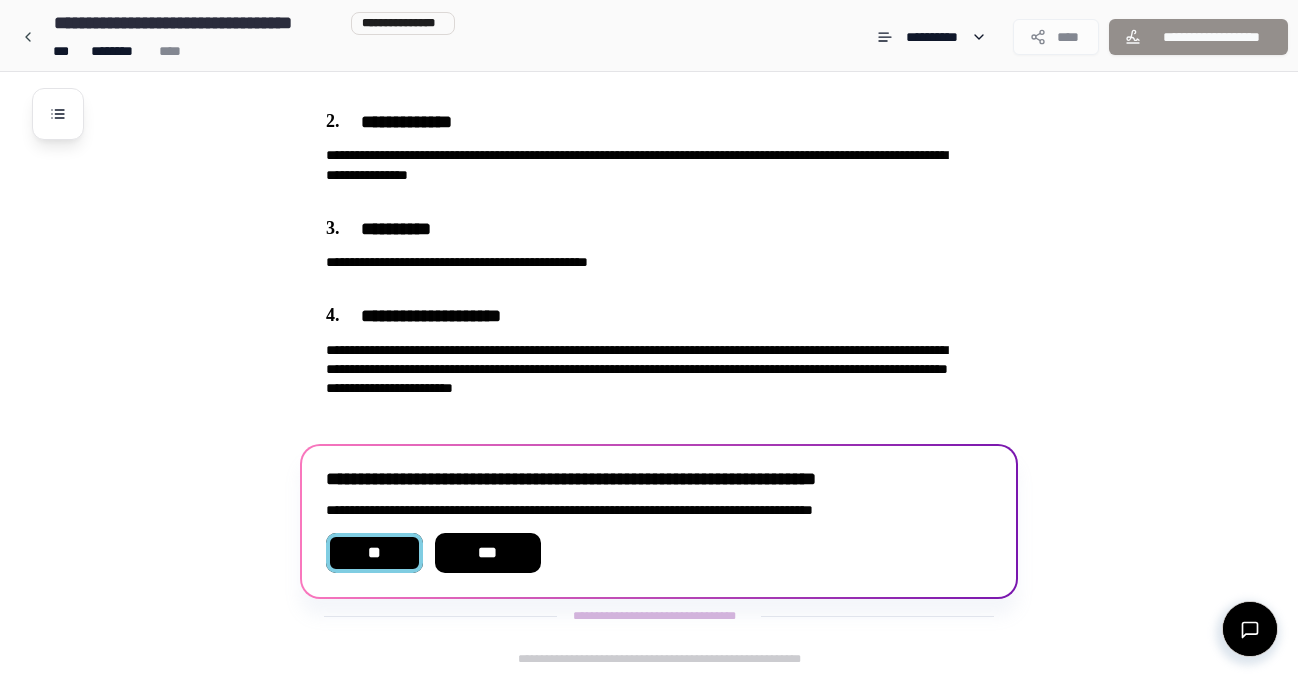 click on "**" at bounding box center (374, 553) 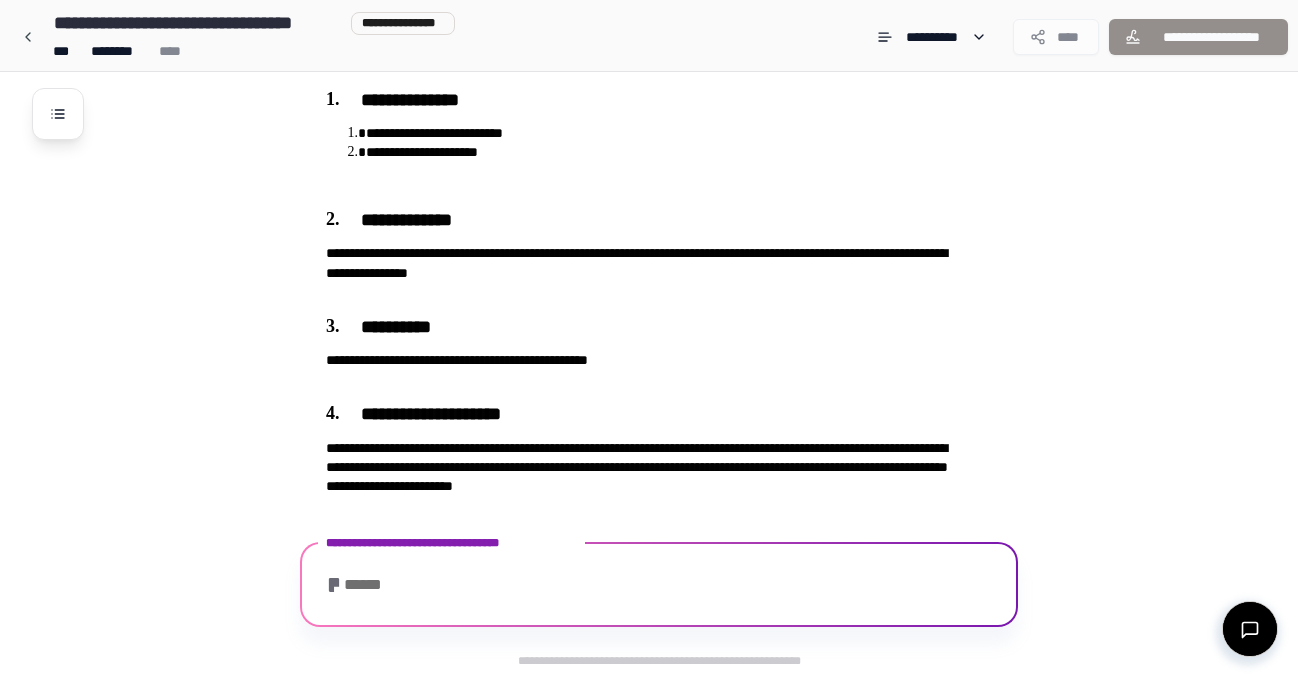 scroll, scrollTop: 270, scrollLeft: 0, axis: vertical 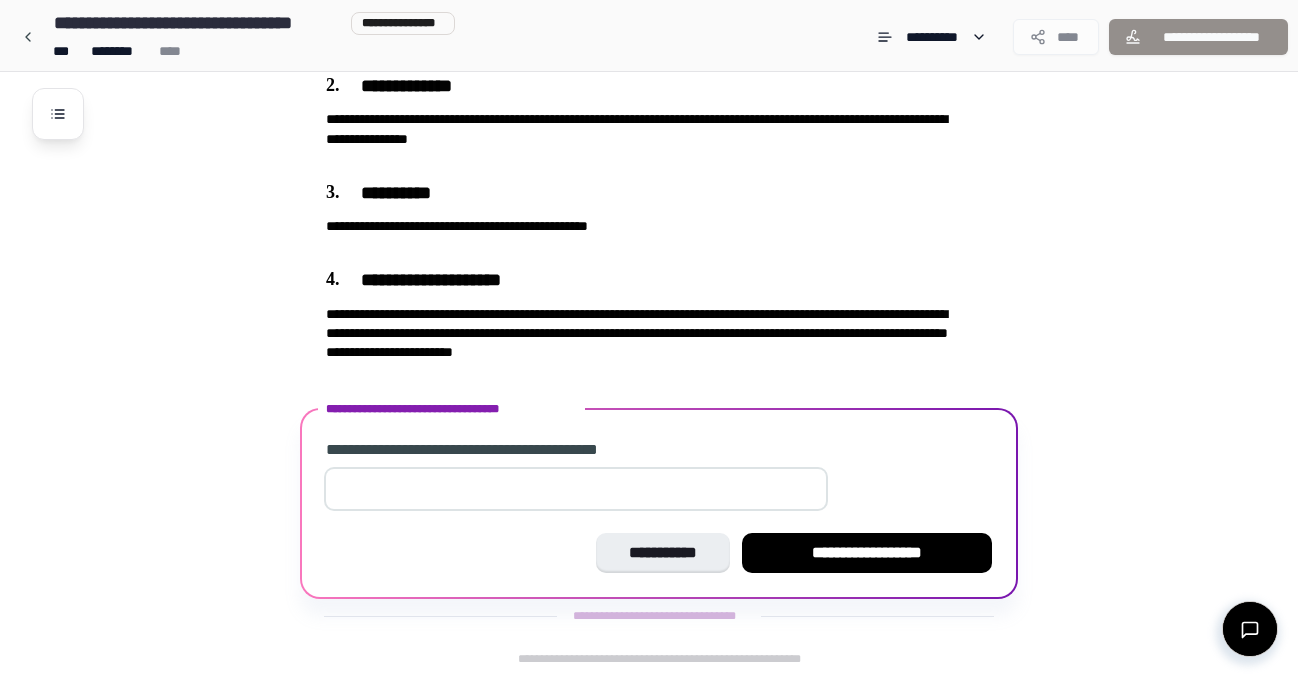 click at bounding box center (576, 489) 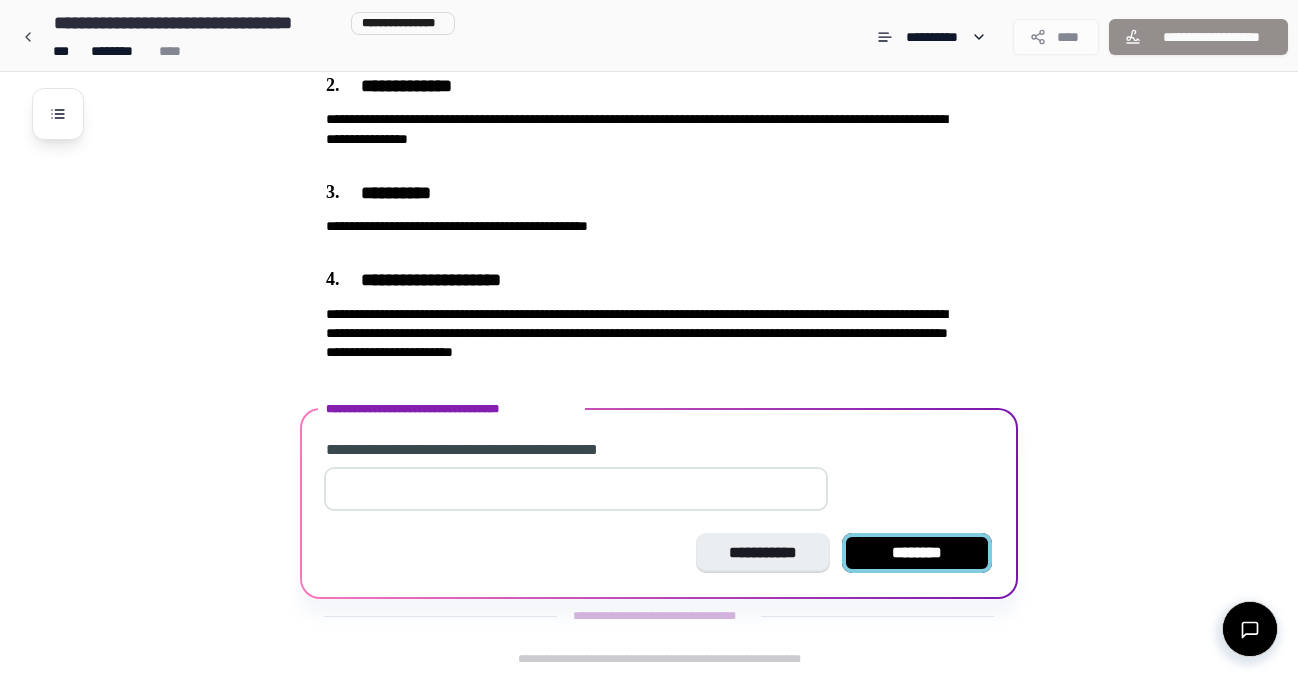 type on "*" 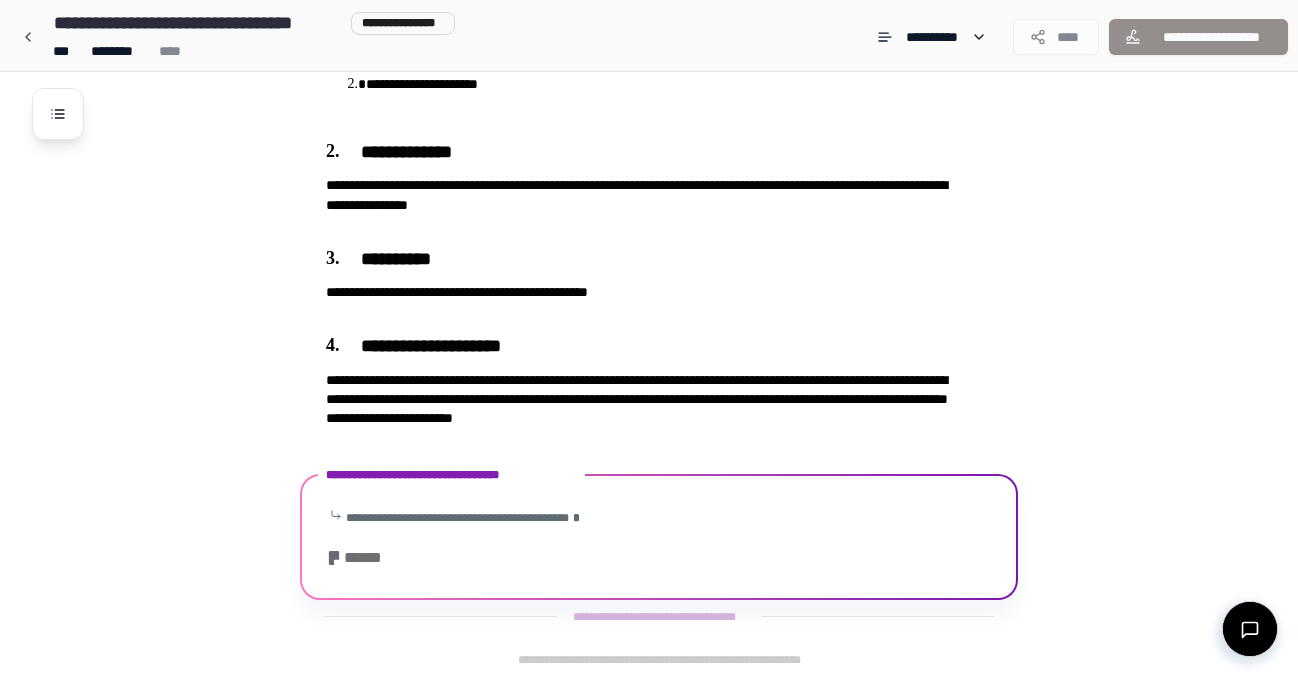 scroll, scrollTop: 510, scrollLeft: 0, axis: vertical 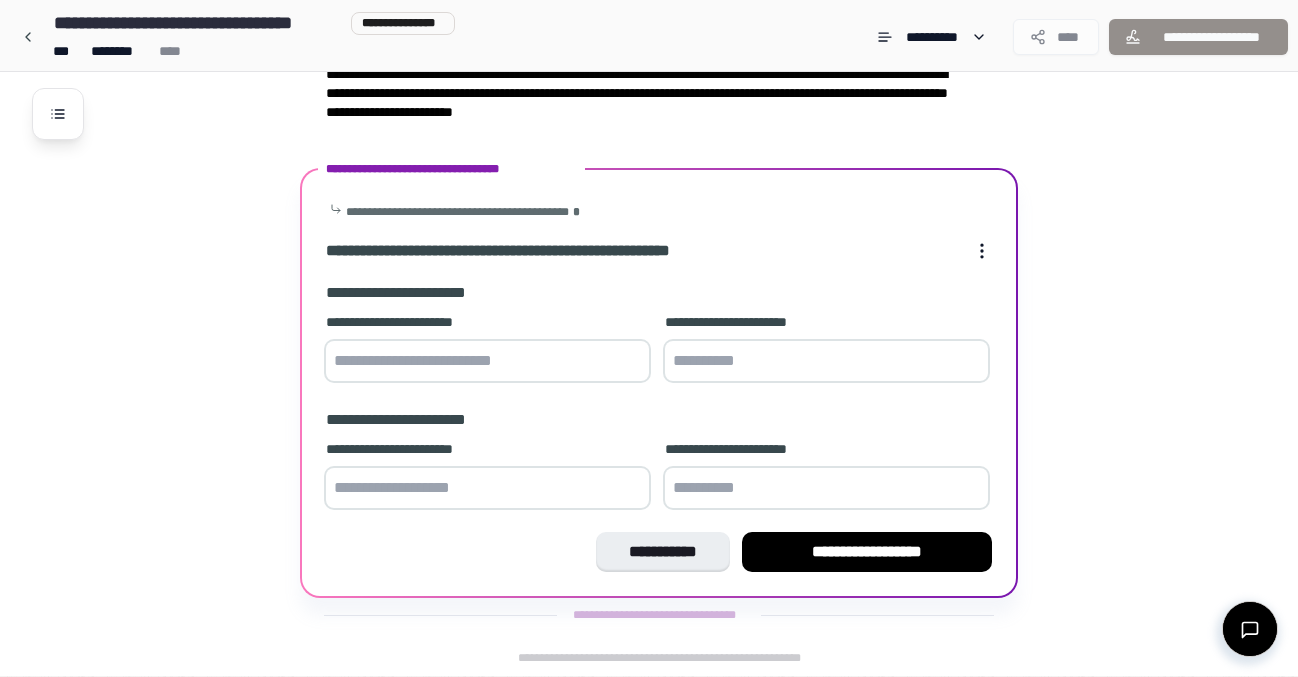 click at bounding box center [487, 361] 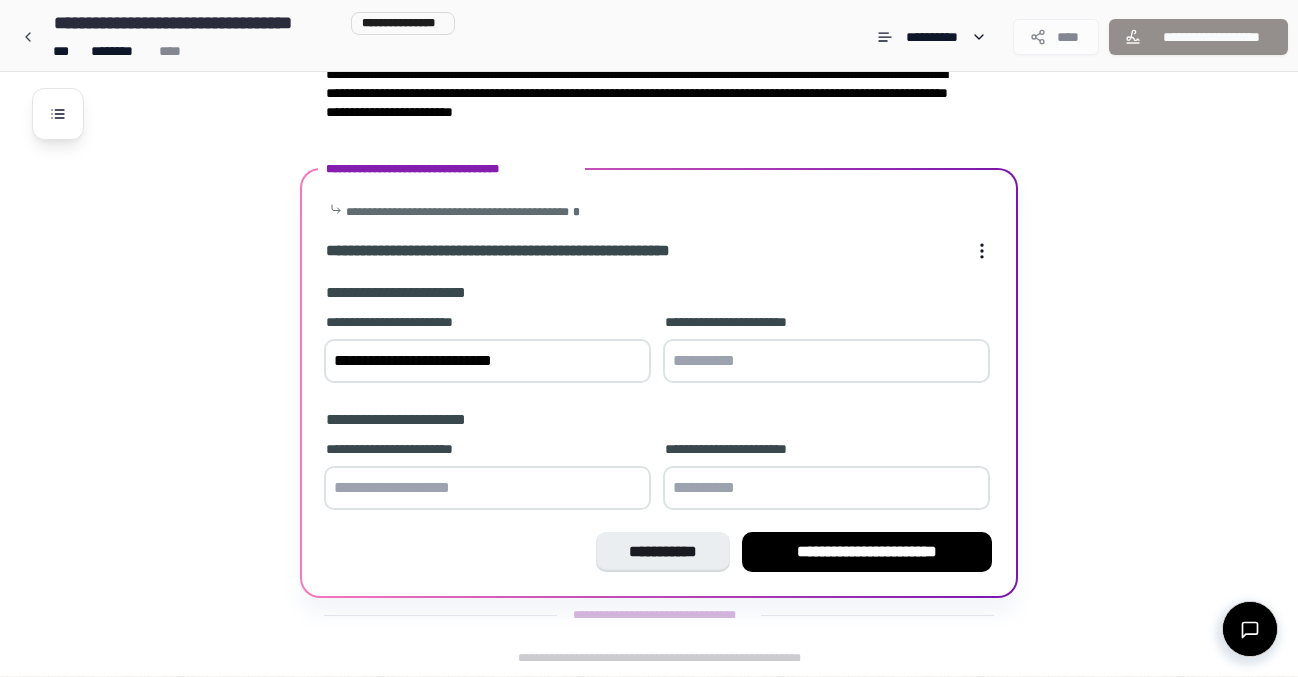 type on "**********" 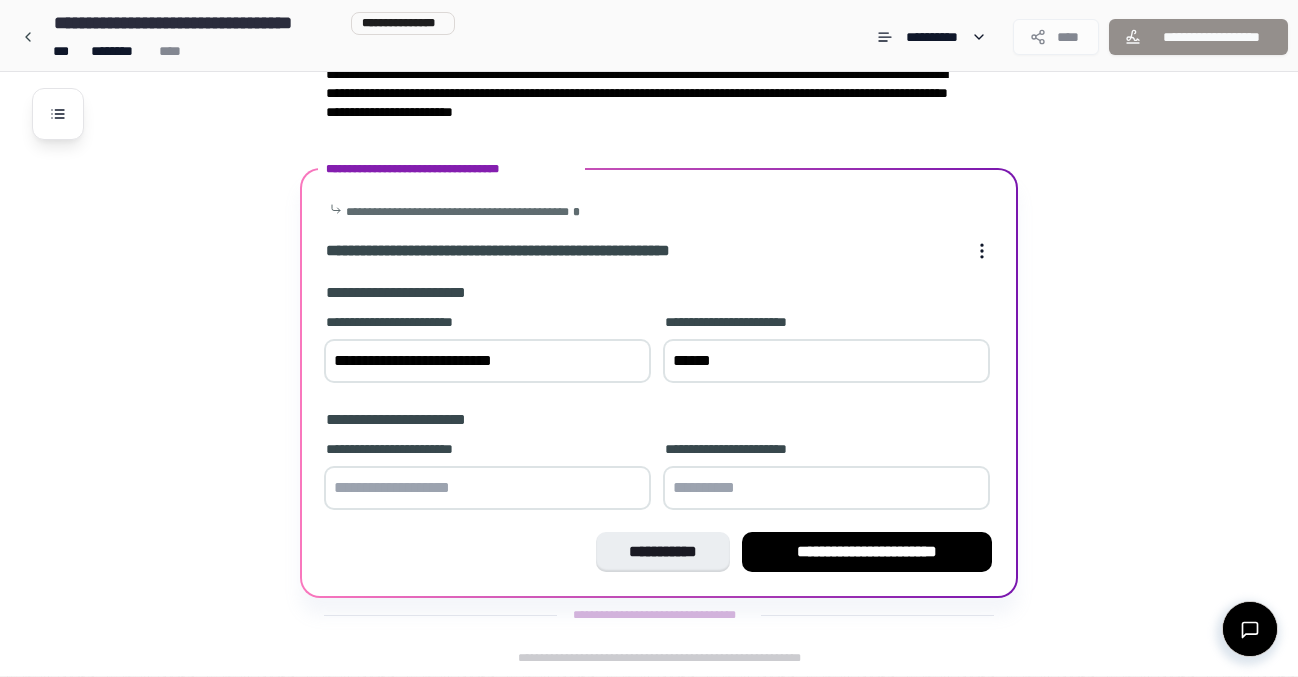 type on "******" 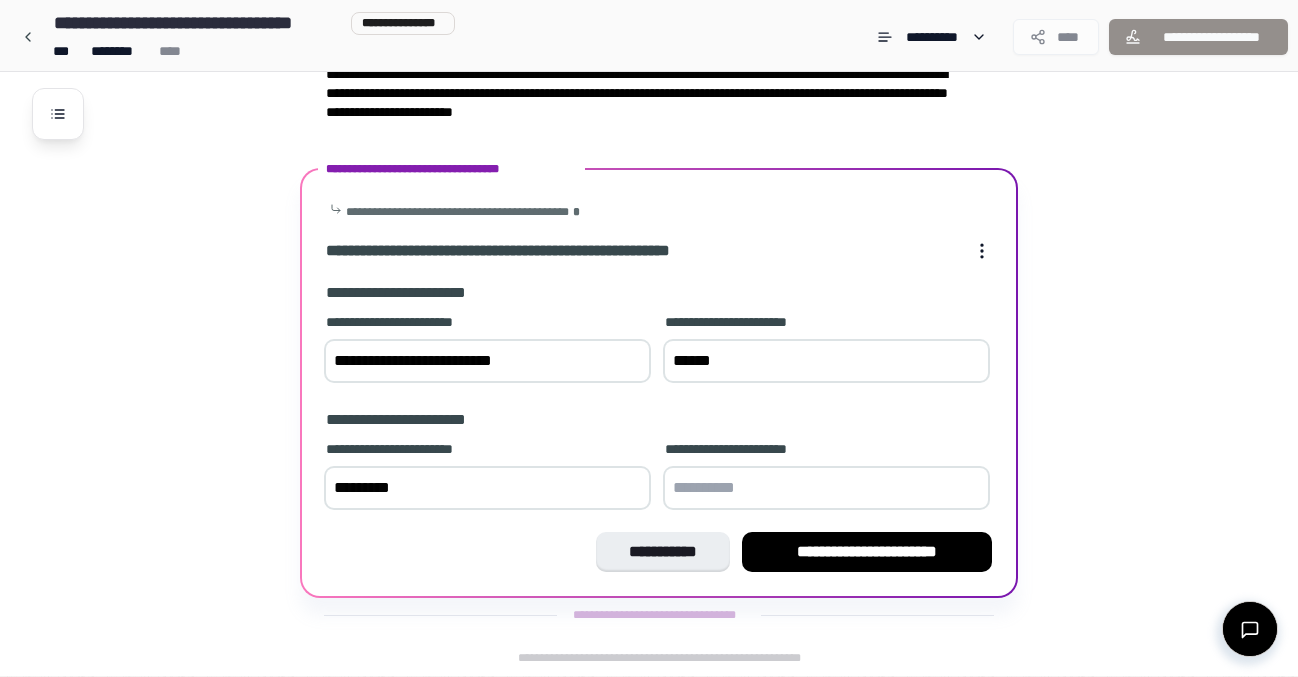 type on "*********" 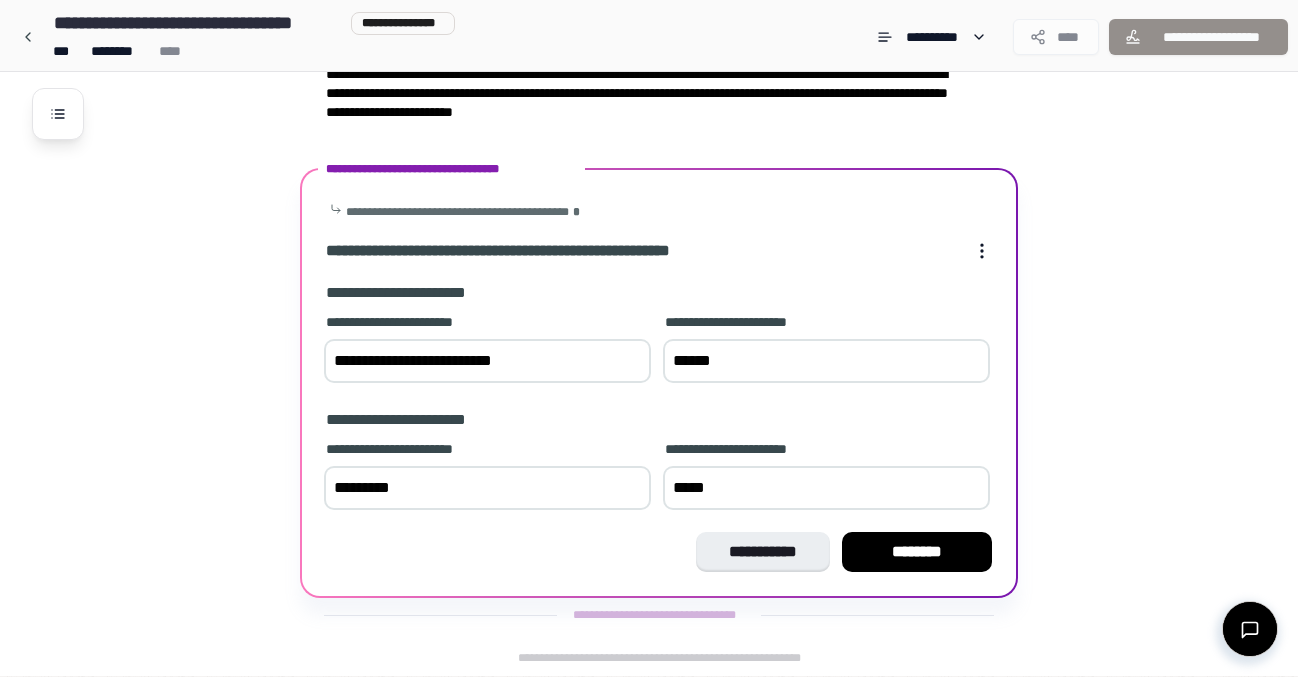 type on "*****" 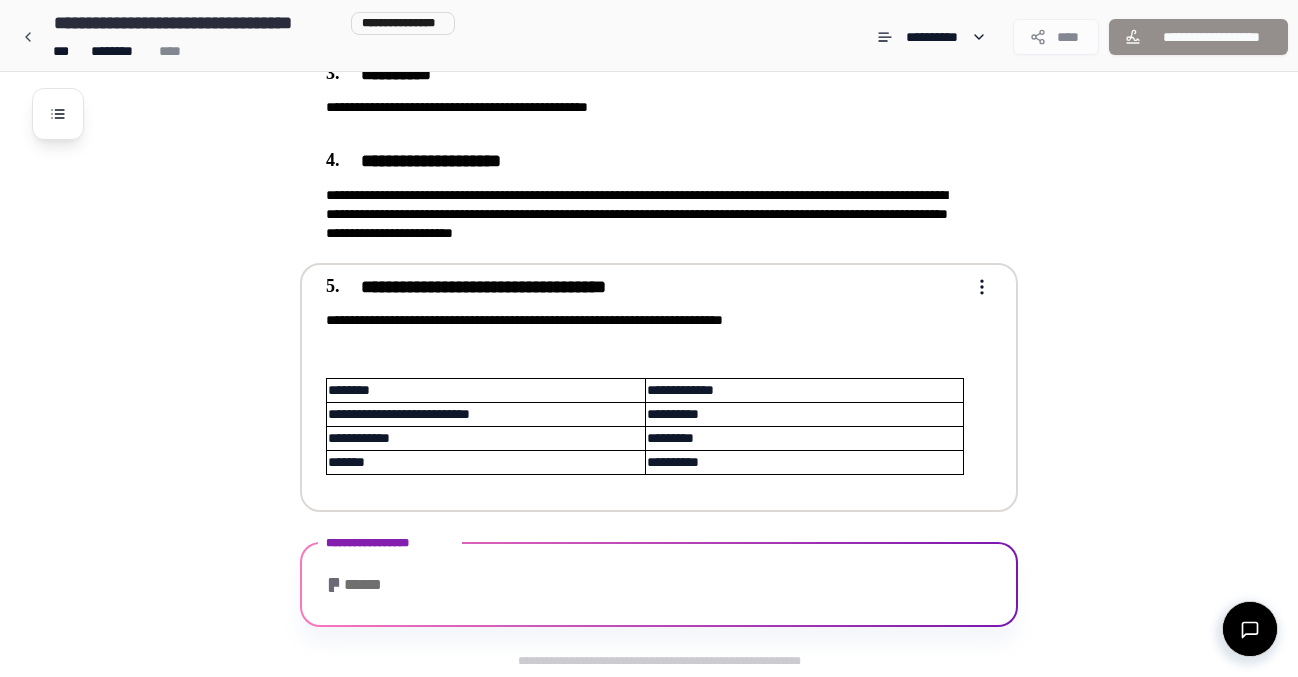 scroll, scrollTop: 655, scrollLeft: 0, axis: vertical 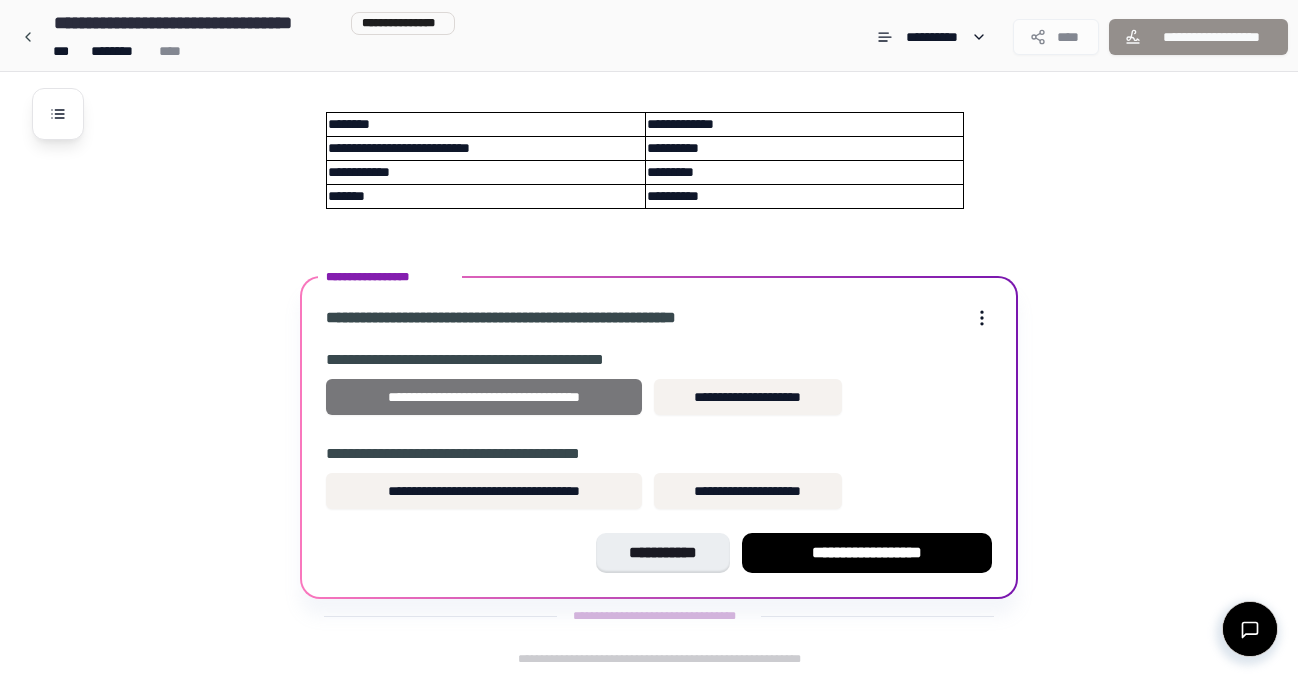 click on "**********" at bounding box center (484, 397) 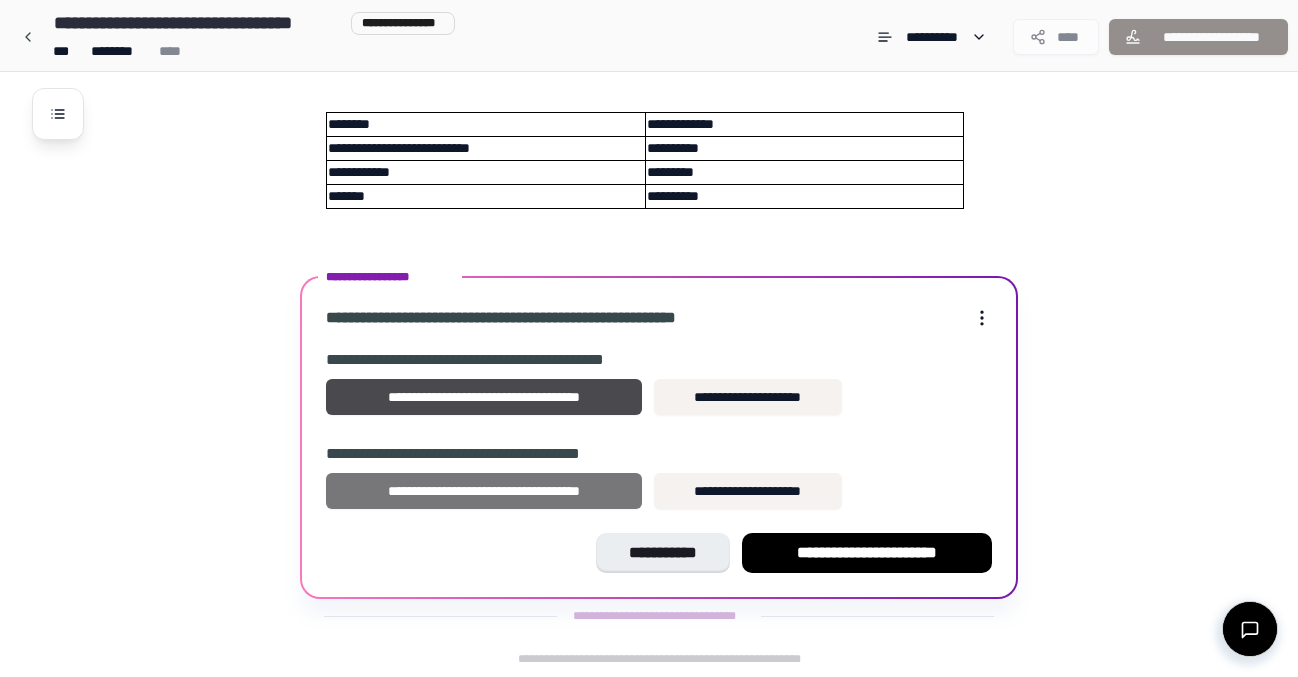 click on "**********" at bounding box center [484, 491] 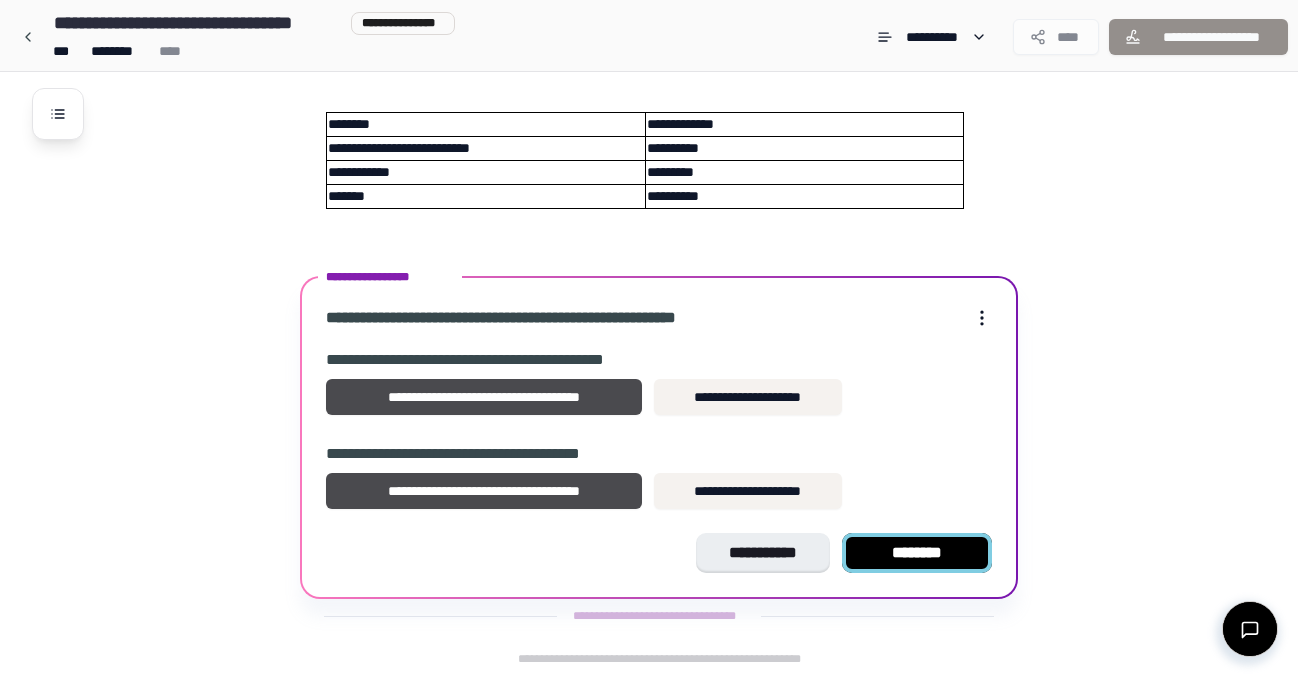 click on "********" at bounding box center (917, 553) 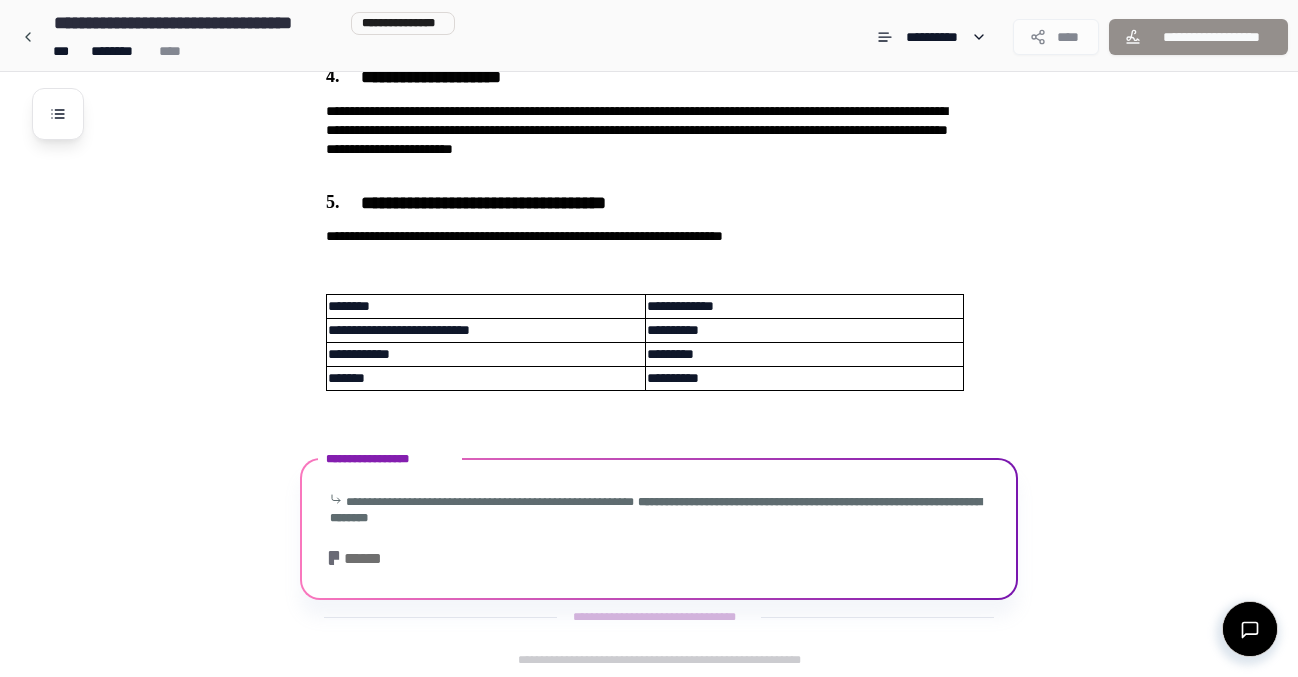 scroll, scrollTop: 517, scrollLeft: 0, axis: vertical 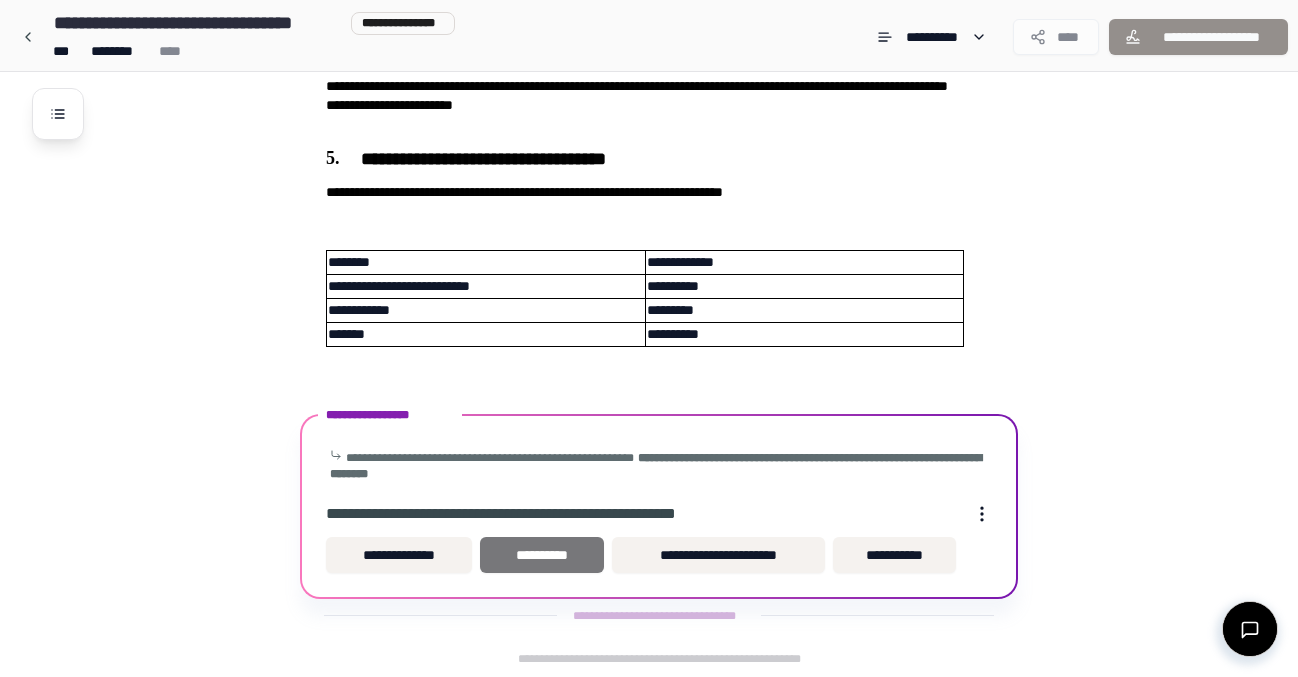 click on "**********" at bounding box center (541, 555) 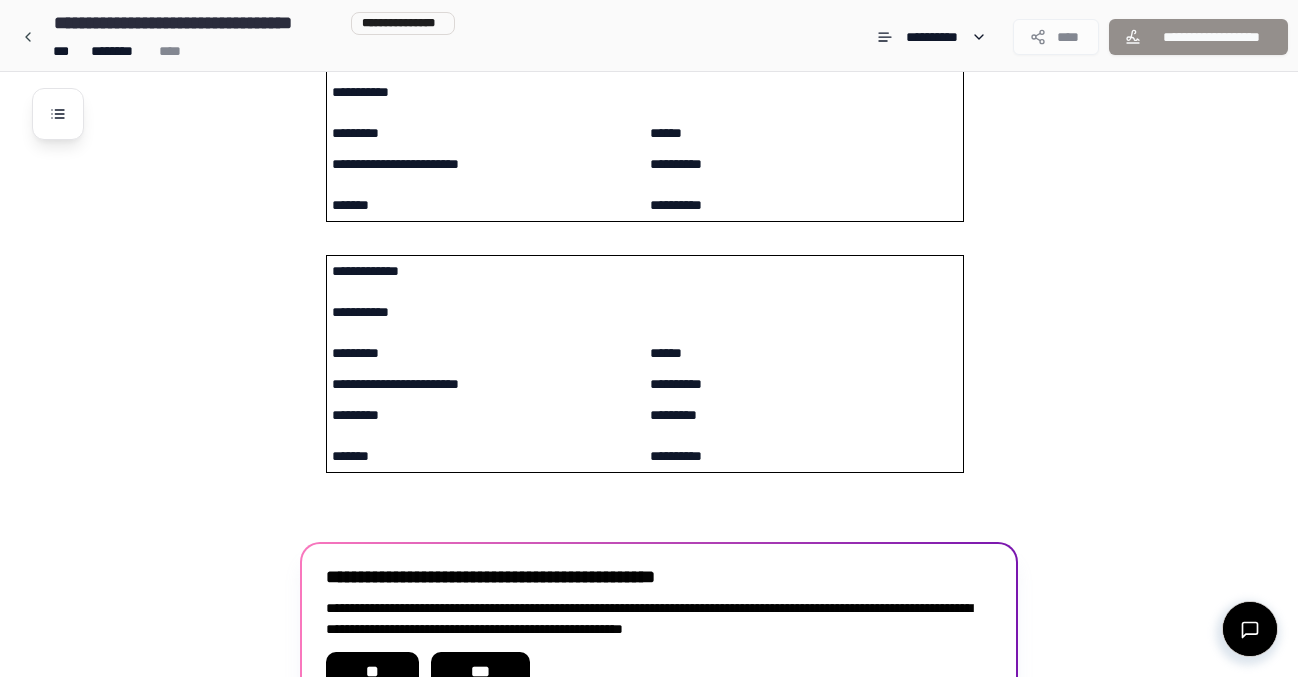 scroll, scrollTop: 1069, scrollLeft: 0, axis: vertical 